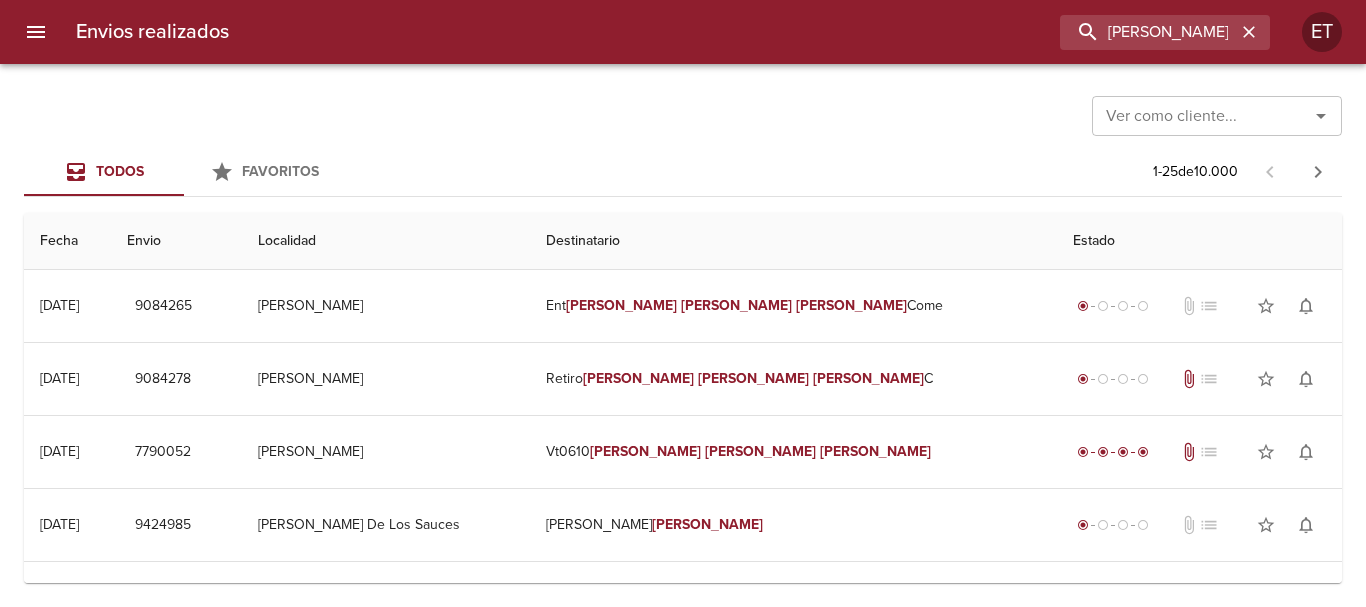 click on "Envios realizados [PERSON_NAME] ET" at bounding box center (683, 32) 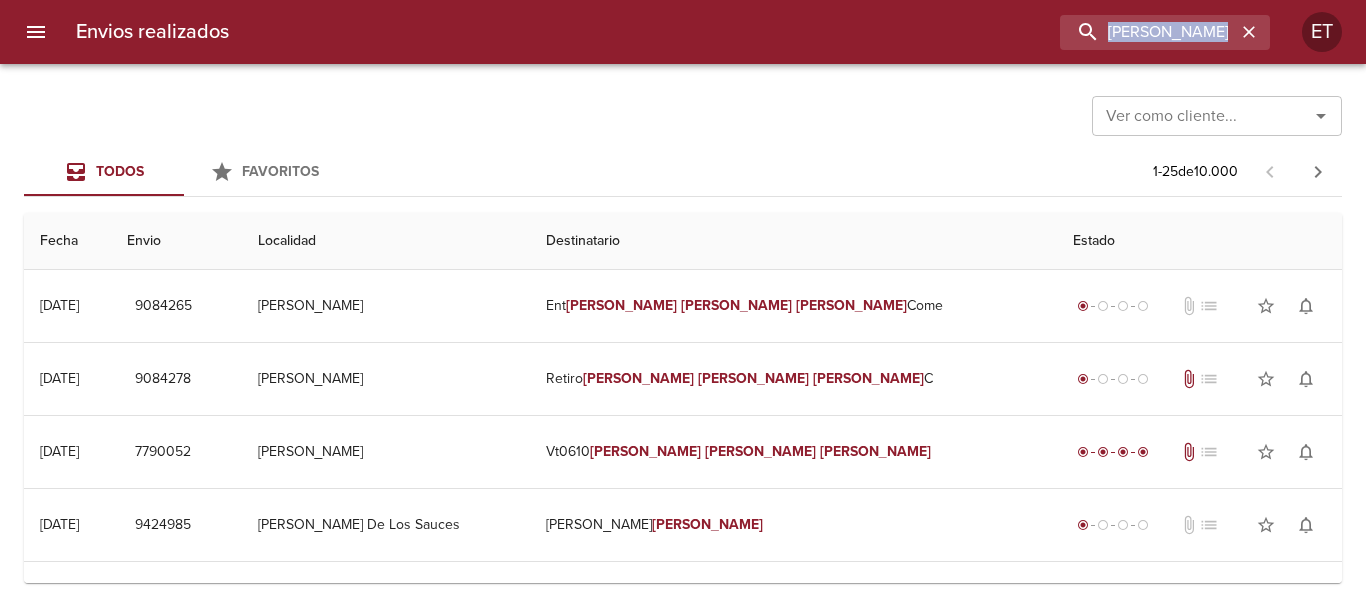click on "Envios realizados [PERSON_NAME] ET" at bounding box center [683, 32] 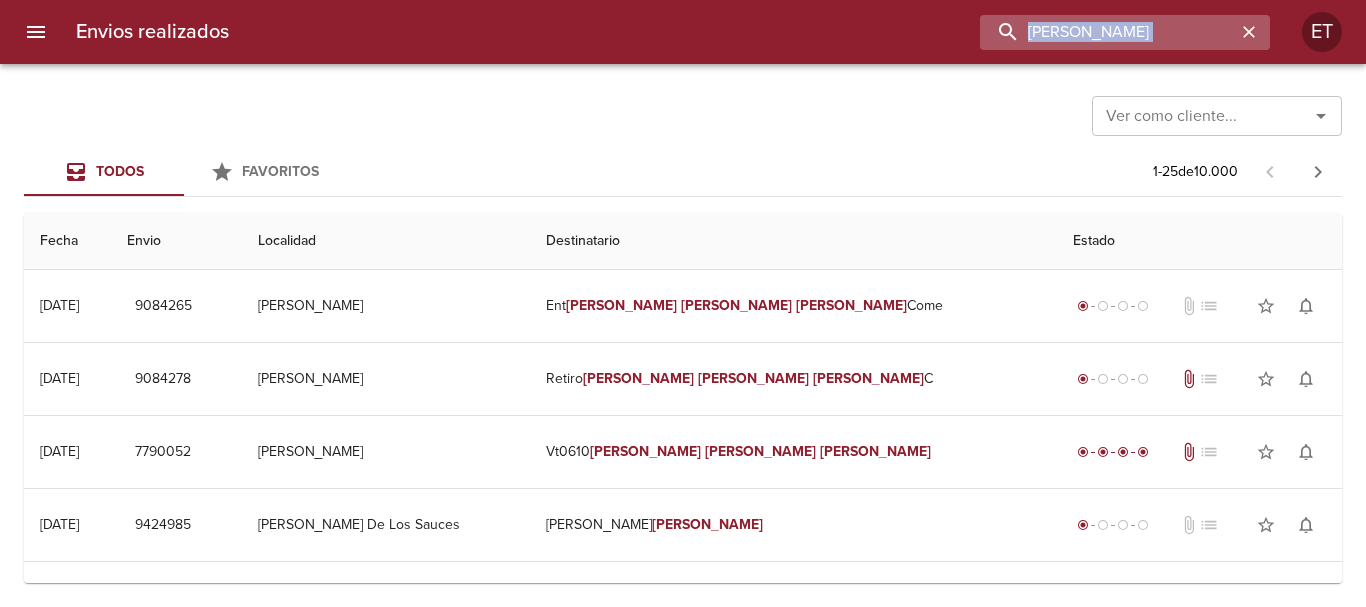 click on "[PERSON_NAME]" at bounding box center [1108, 32] 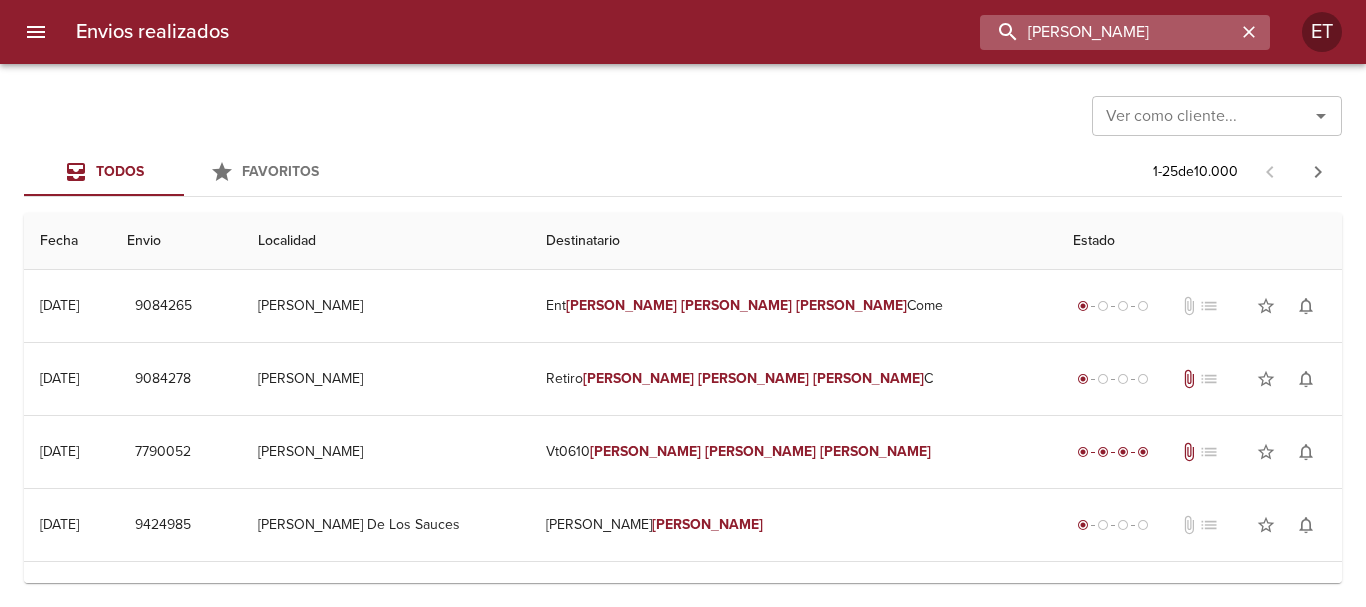 click on "[PERSON_NAME]" at bounding box center (1108, 32) 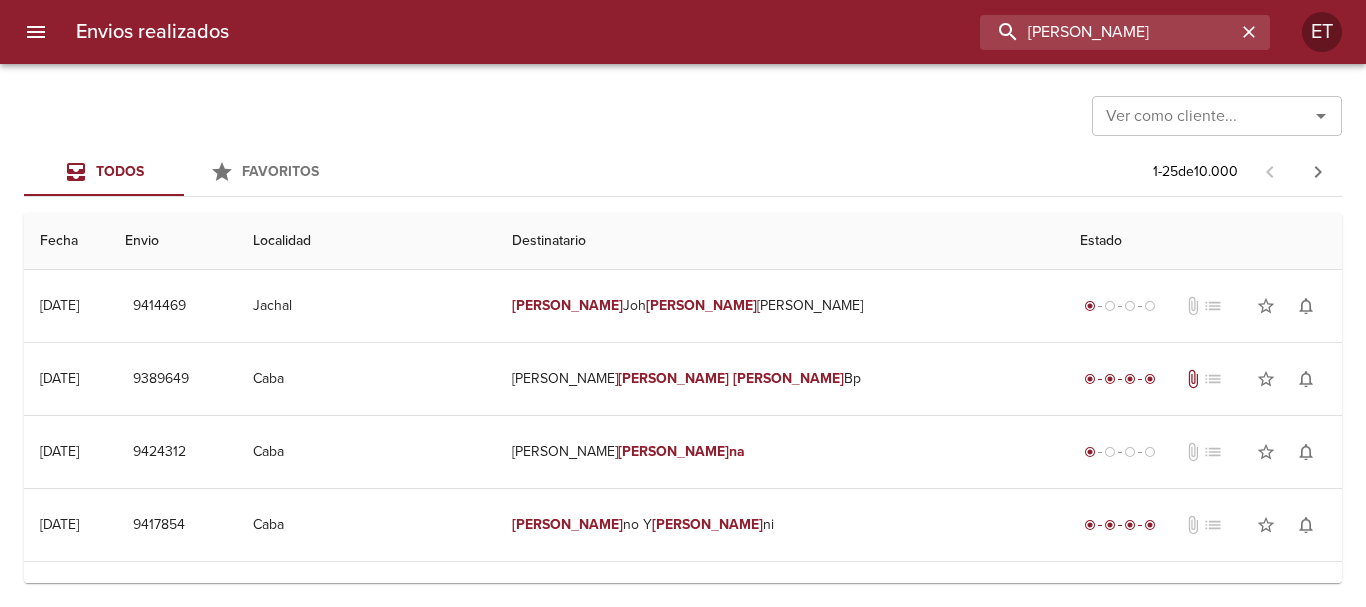 drag, startPoint x: 1103, startPoint y: 24, endPoint x: 812, endPoint y: -12, distance: 293.21835 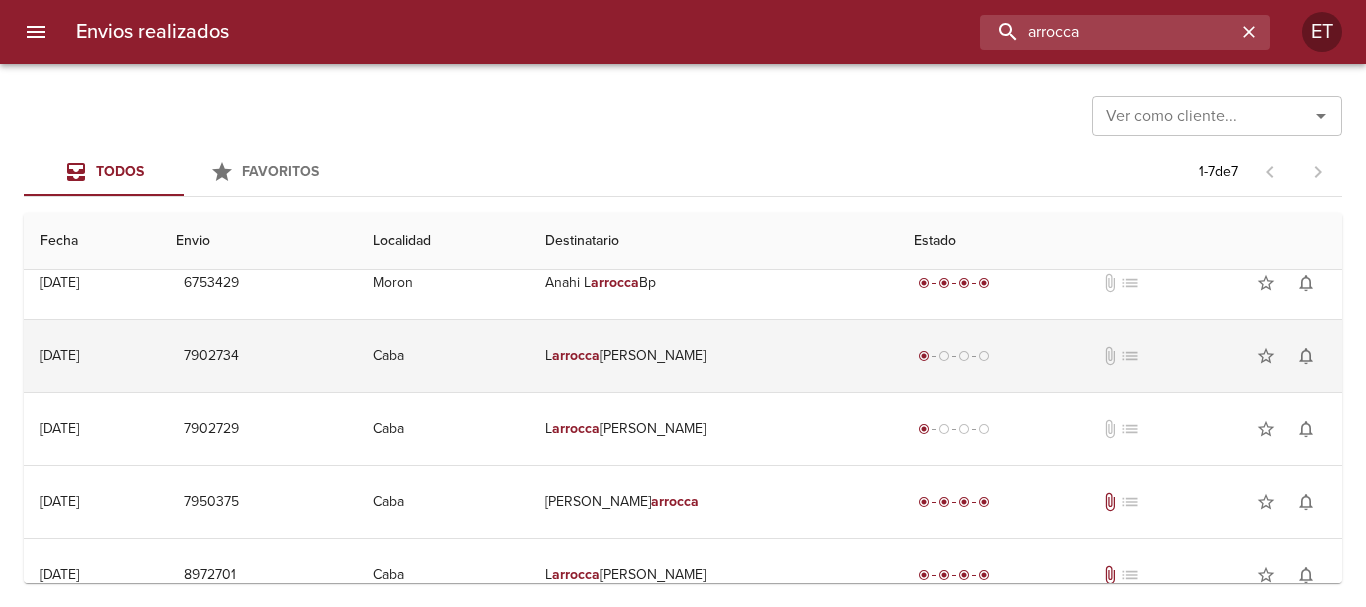 scroll, scrollTop: 198, scrollLeft: 0, axis: vertical 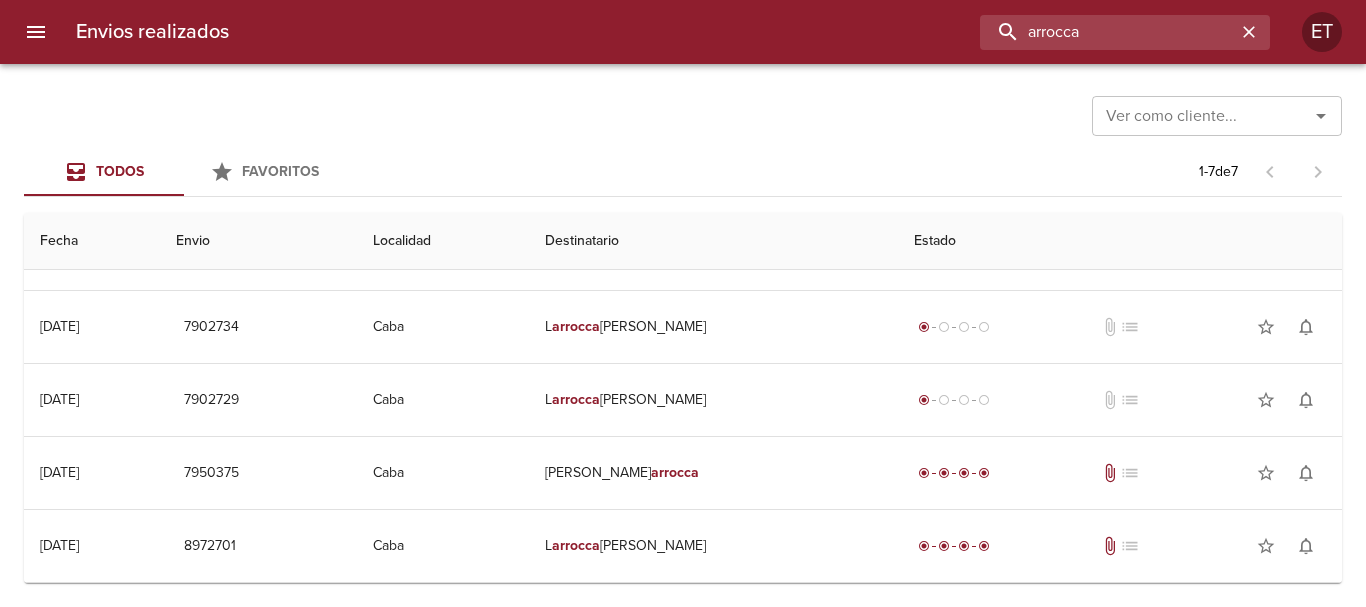 drag, startPoint x: 1105, startPoint y: 24, endPoint x: 919, endPoint y: -16, distance: 190.25246 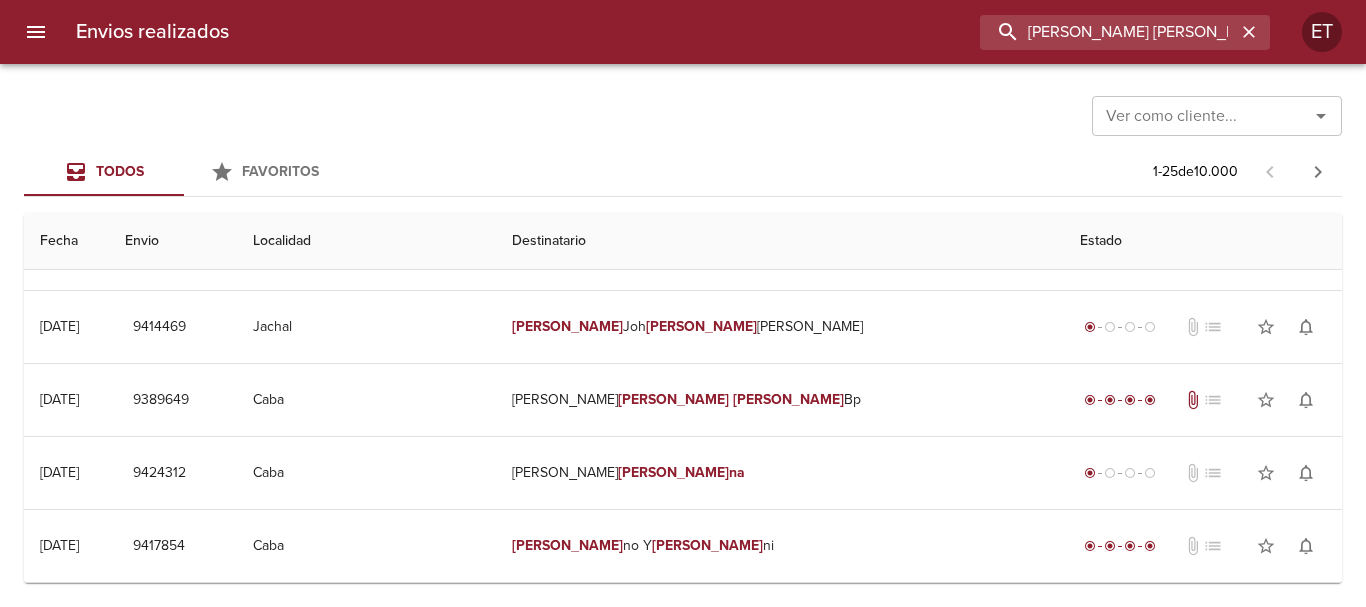 scroll, scrollTop: 0, scrollLeft: 0, axis: both 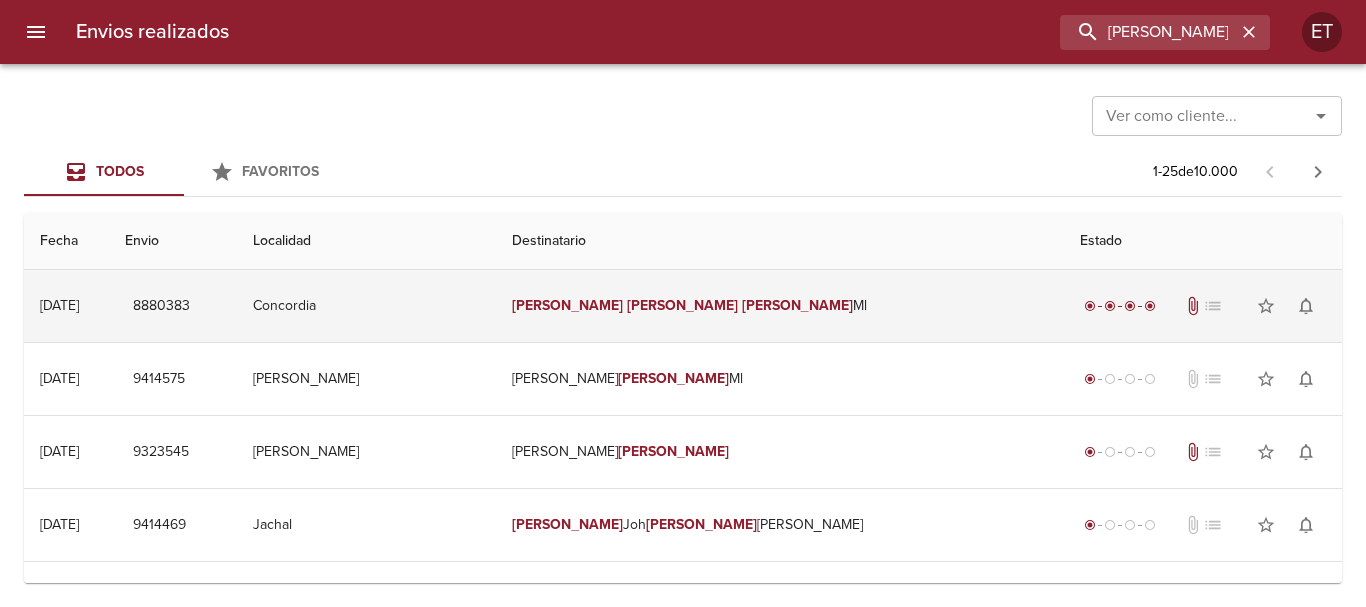 click on "[PERSON_NAME]   [PERSON_NAME]" at bounding box center (779, 306) 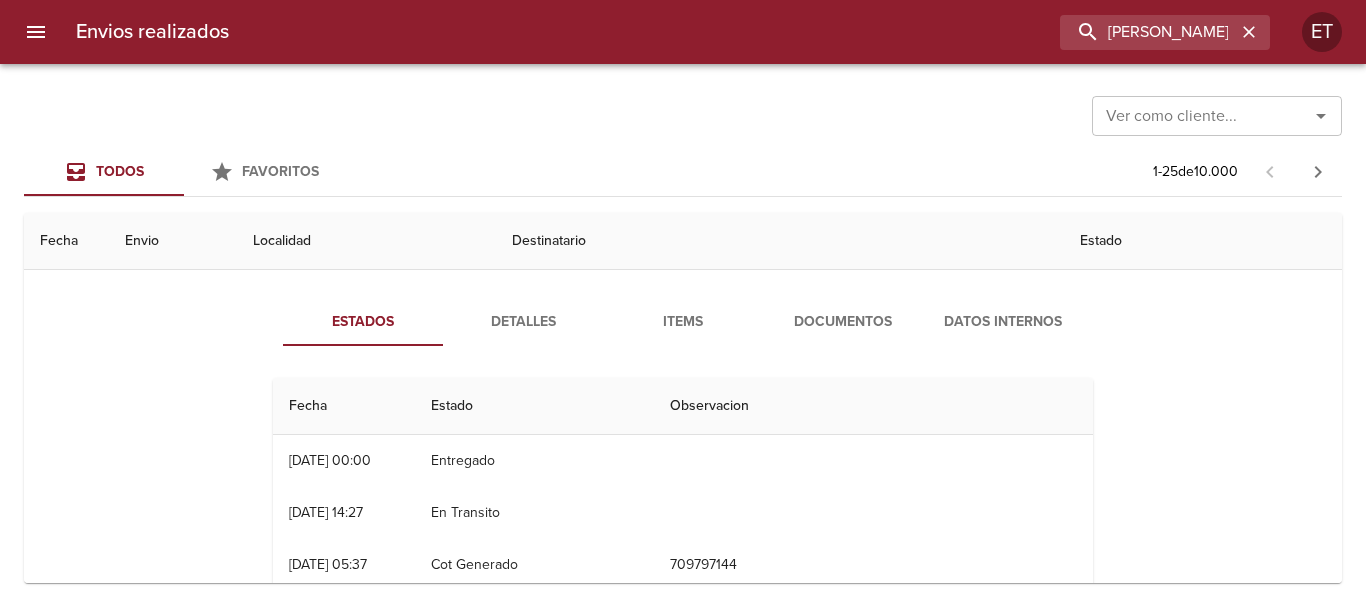 scroll, scrollTop: 100, scrollLeft: 0, axis: vertical 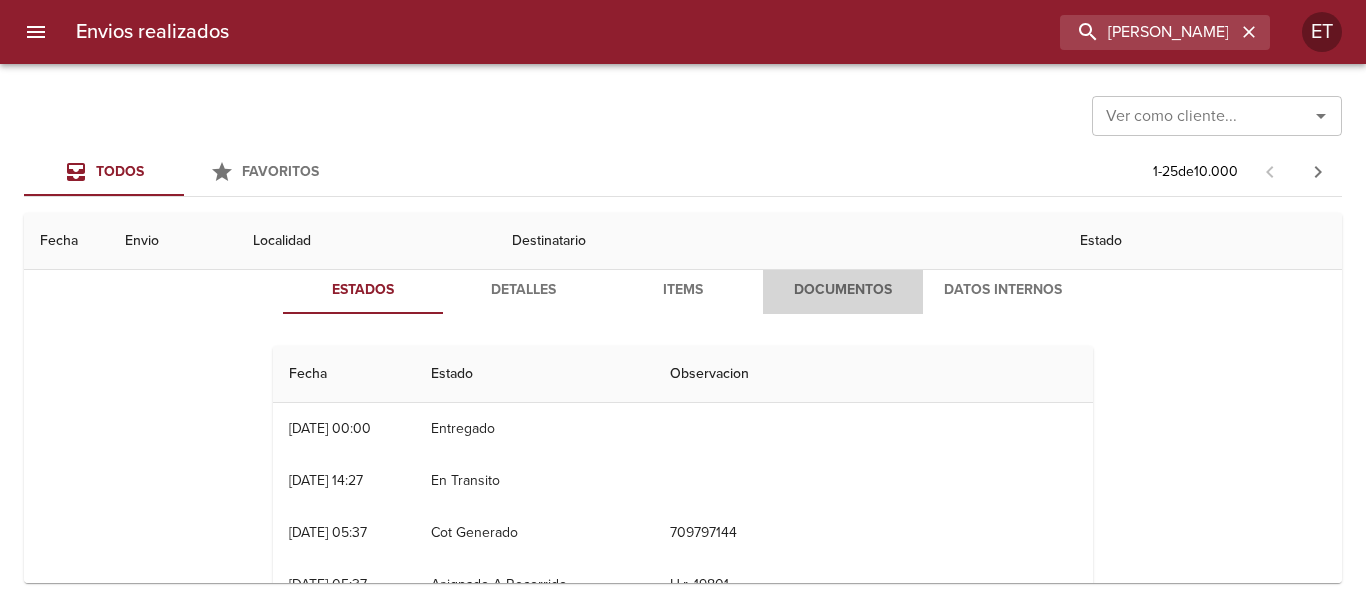 click on "Documentos" at bounding box center (843, 290) 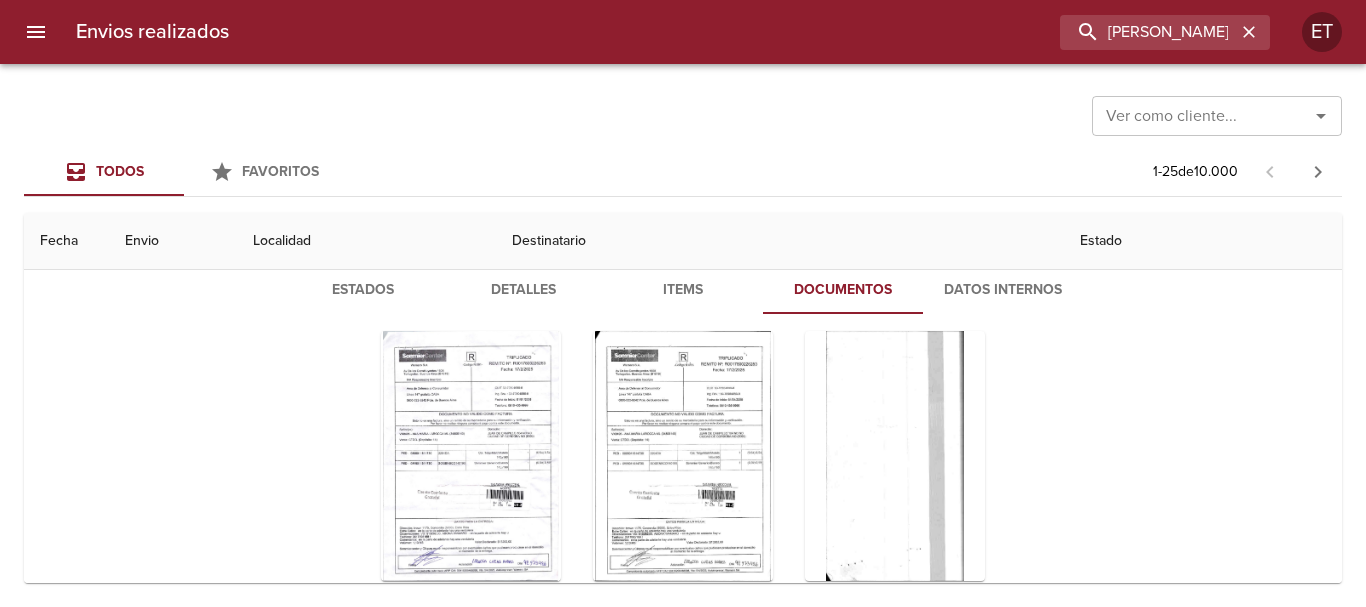 scroll, scrollTop: 100, scrollLeft: 0, axis: vertical 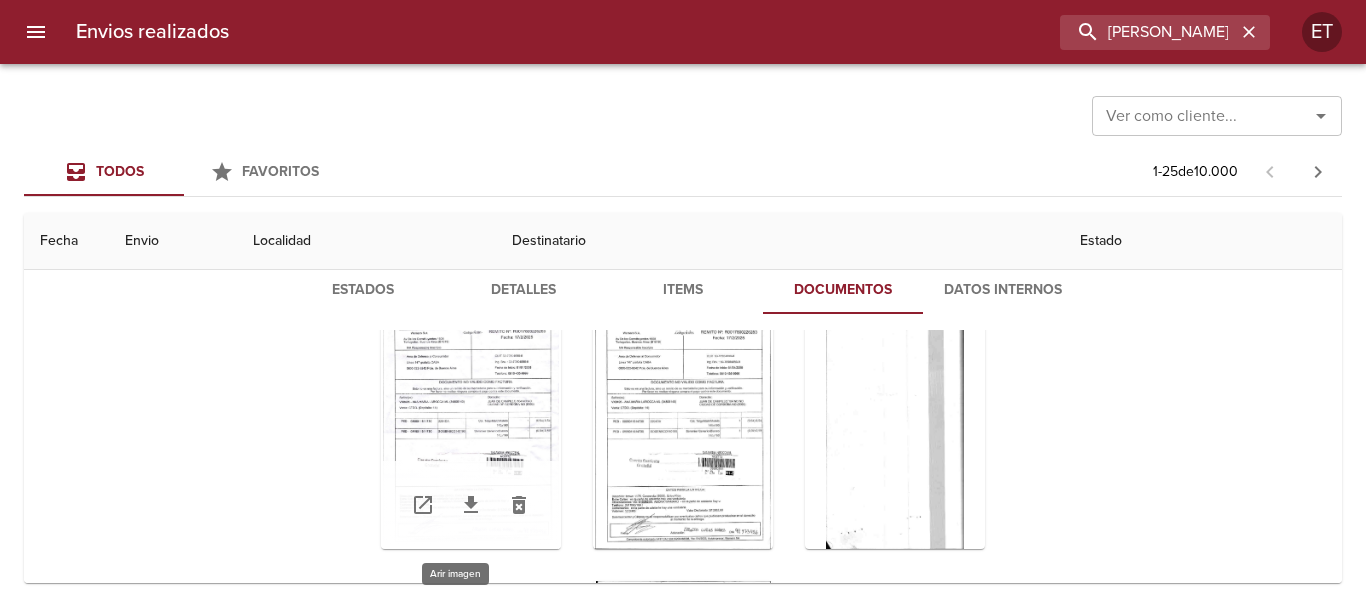 click at bounding box center [471, 424] 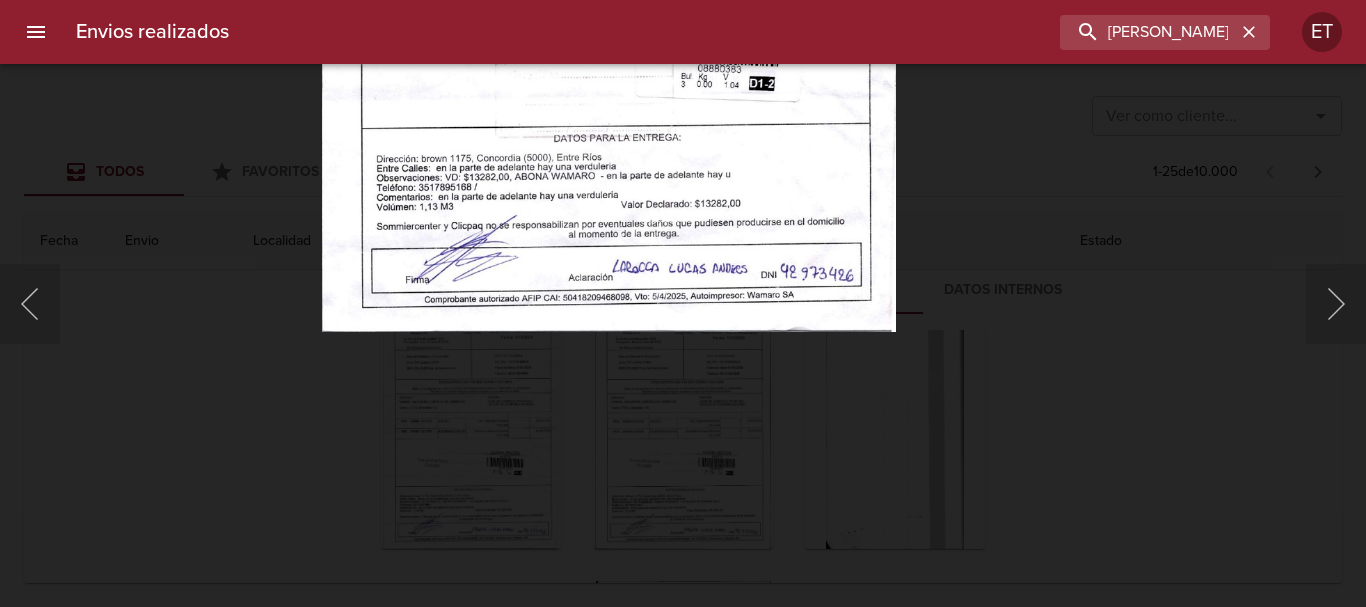 click at bounding box center (608, -76) 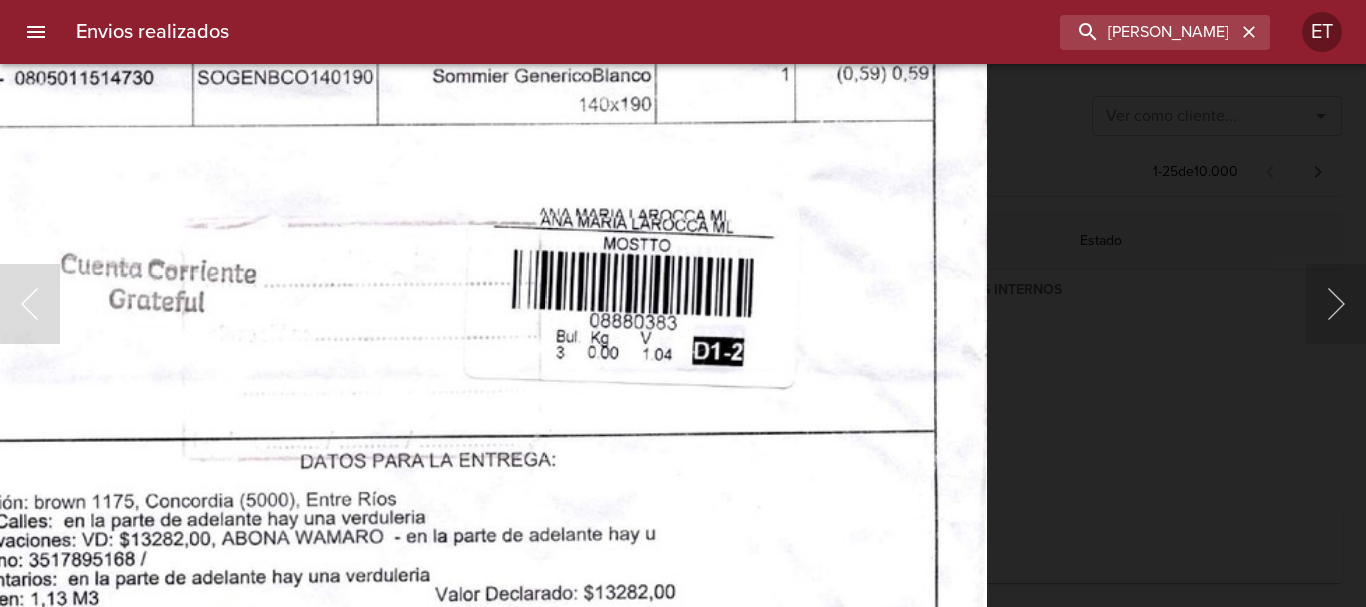 click at bounding box center (409, 30) 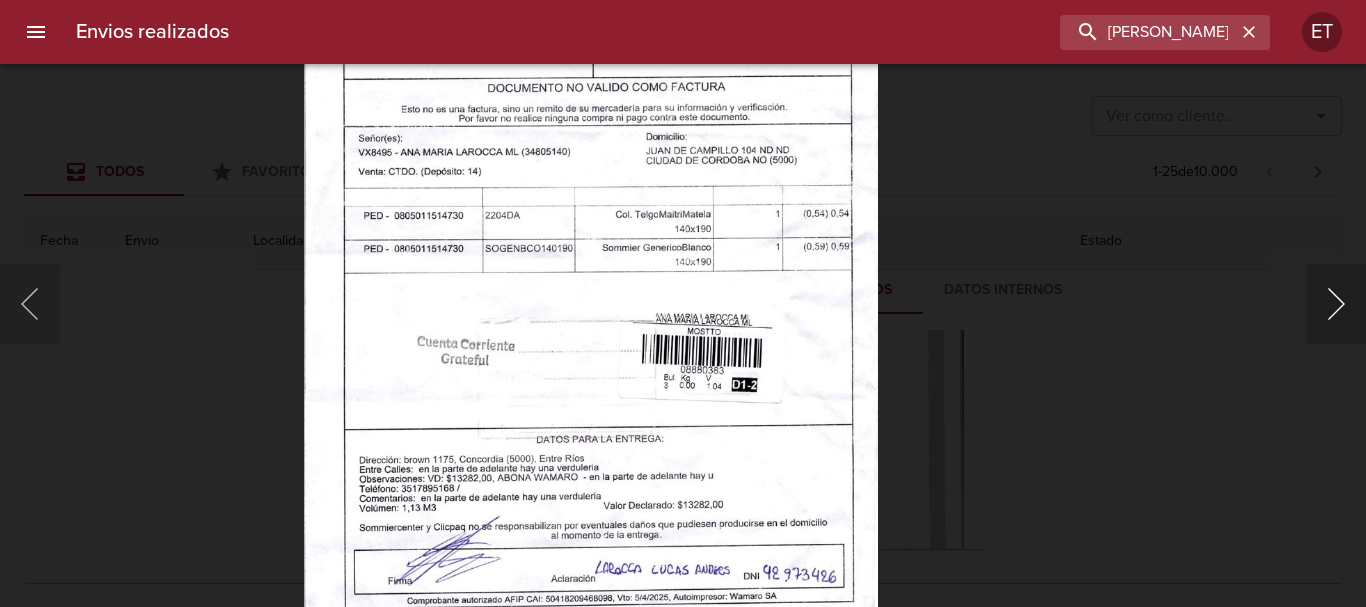 click at bounding box center [1336, 304] 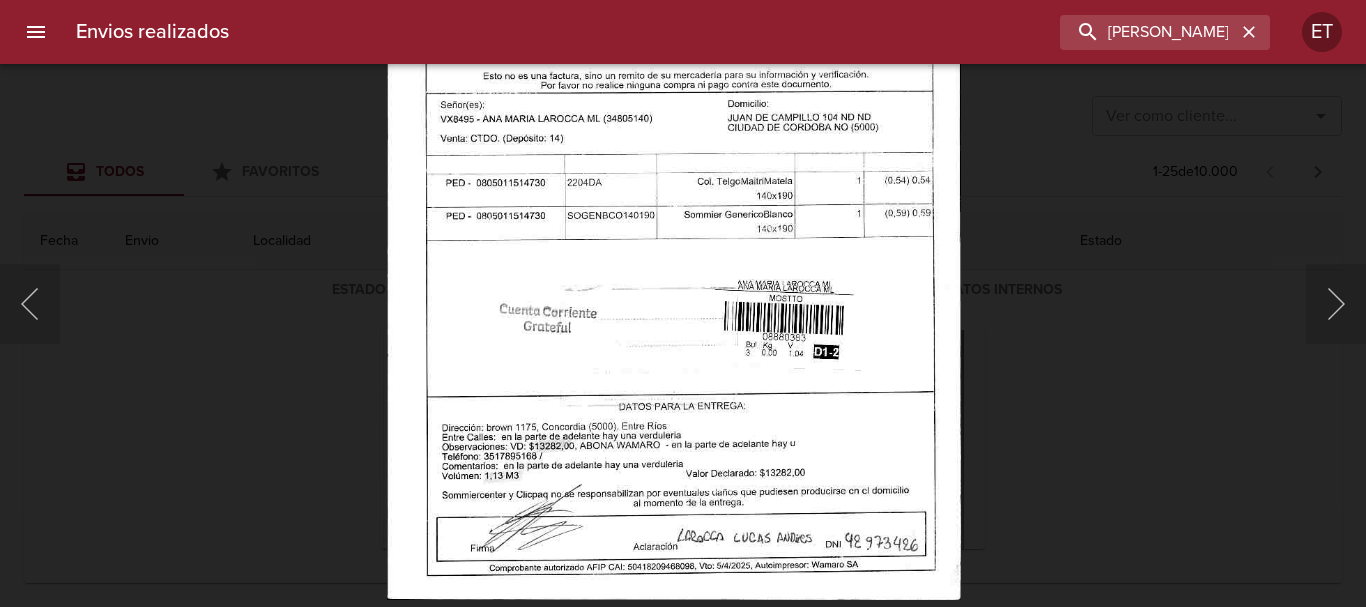 click at bounding box center [674, 192] 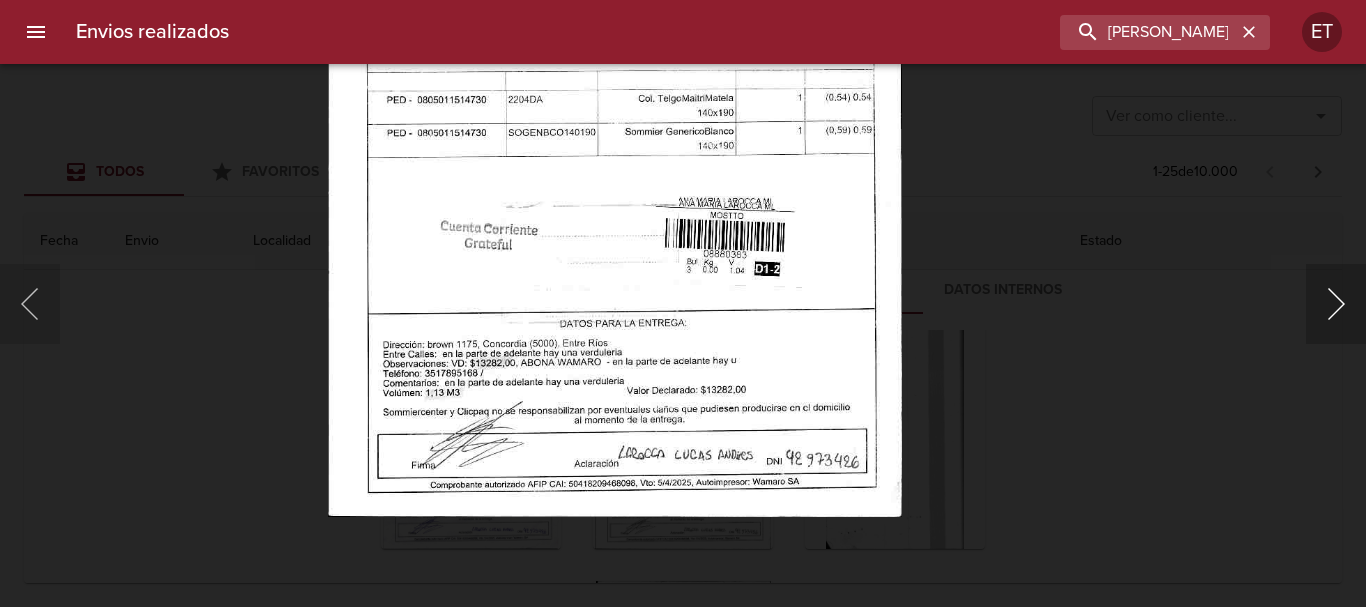 click at bounding box center [1336, 304] 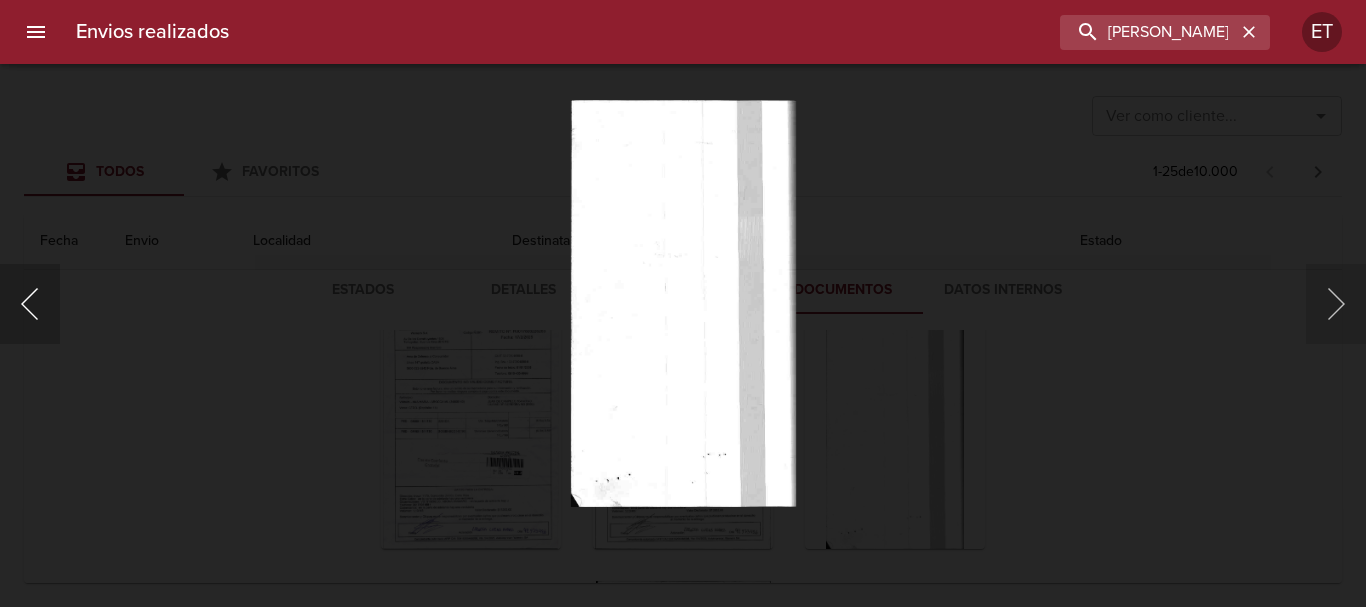 click at bounding box center (30, 304) 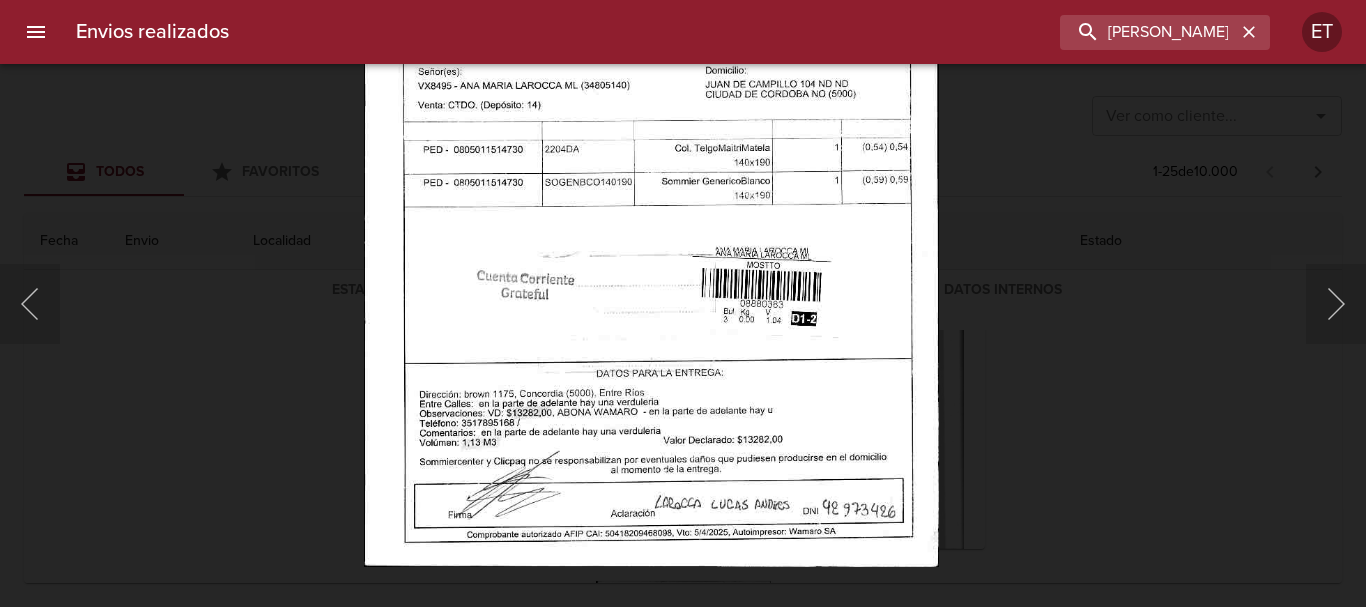 click at bounding box center (651, 158) 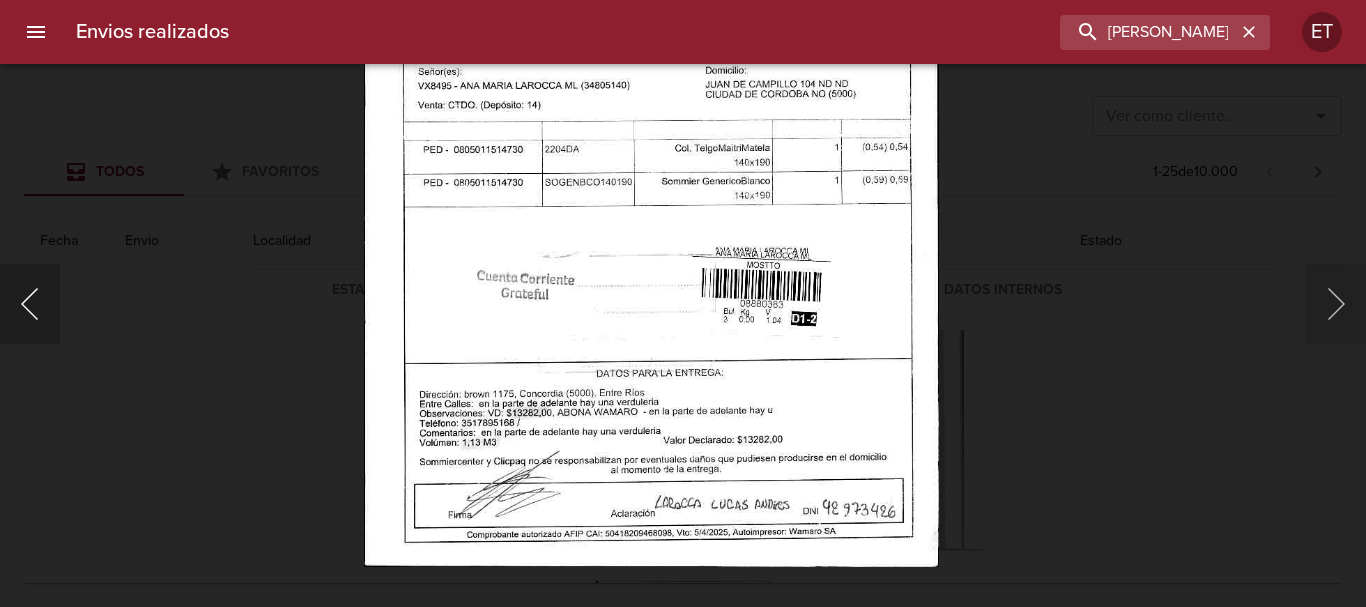 click at bounding box center [30, 304] 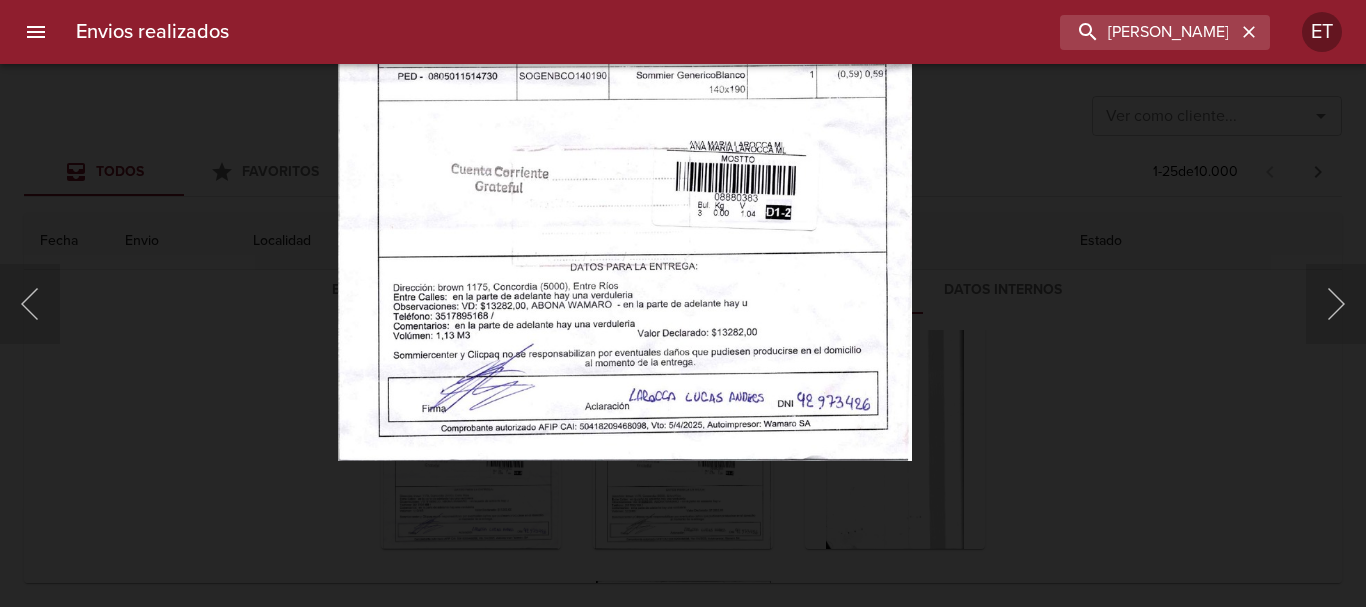 click at bounding box center (625, 53) 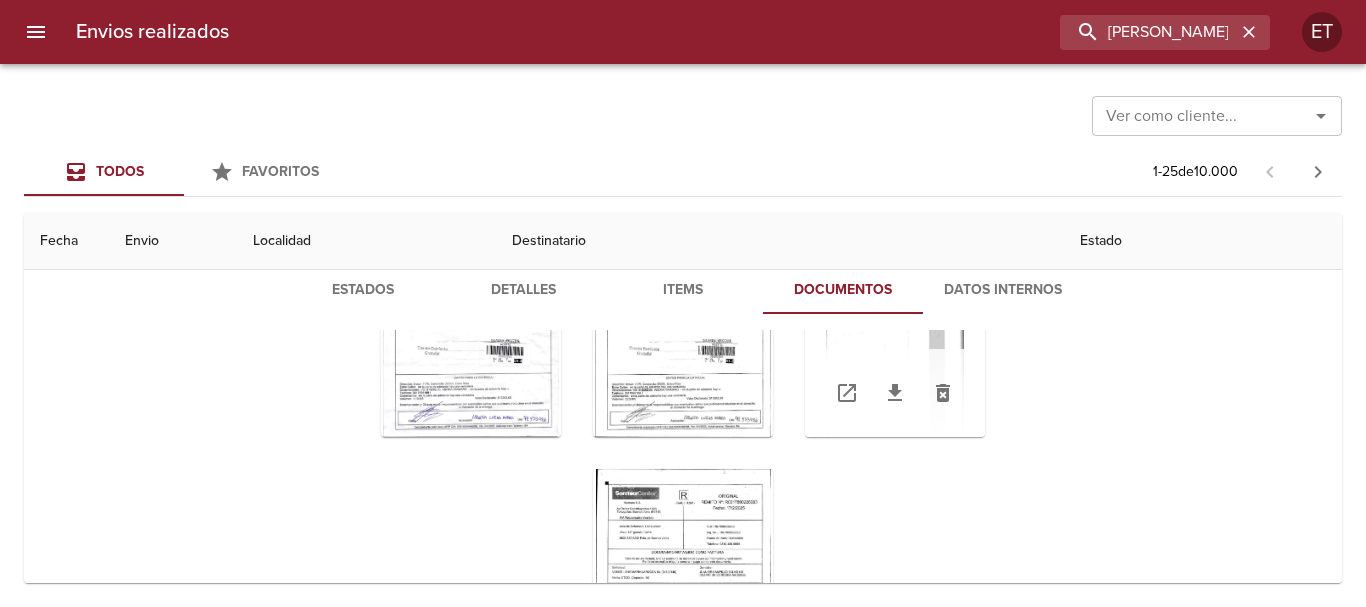 scroll, scrollTop: 217, scrollLeft: 0, axis: vertical 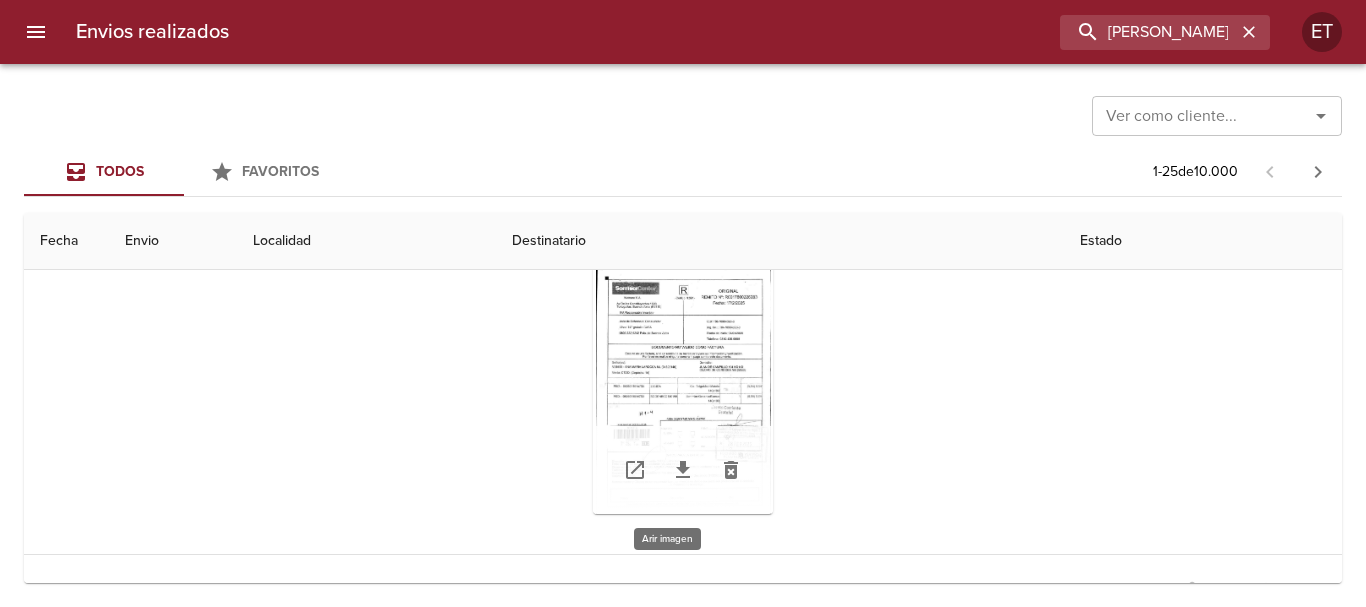click at bounding box center [683, 389] 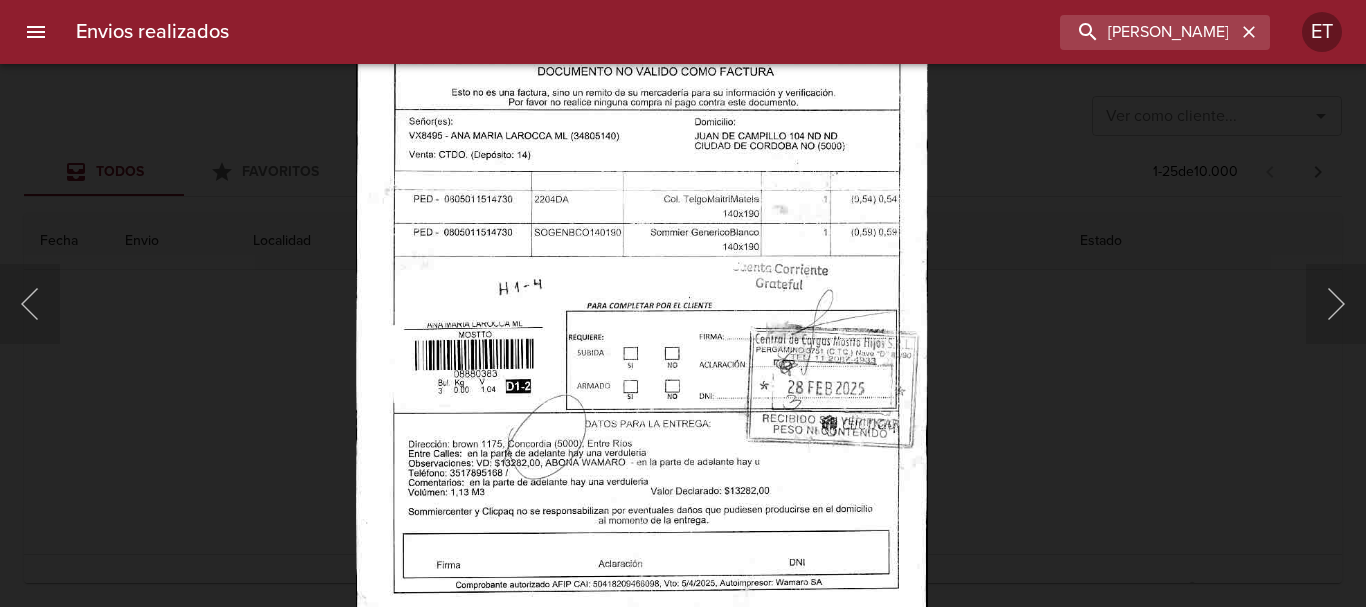 click at bounding box center [683, 303] 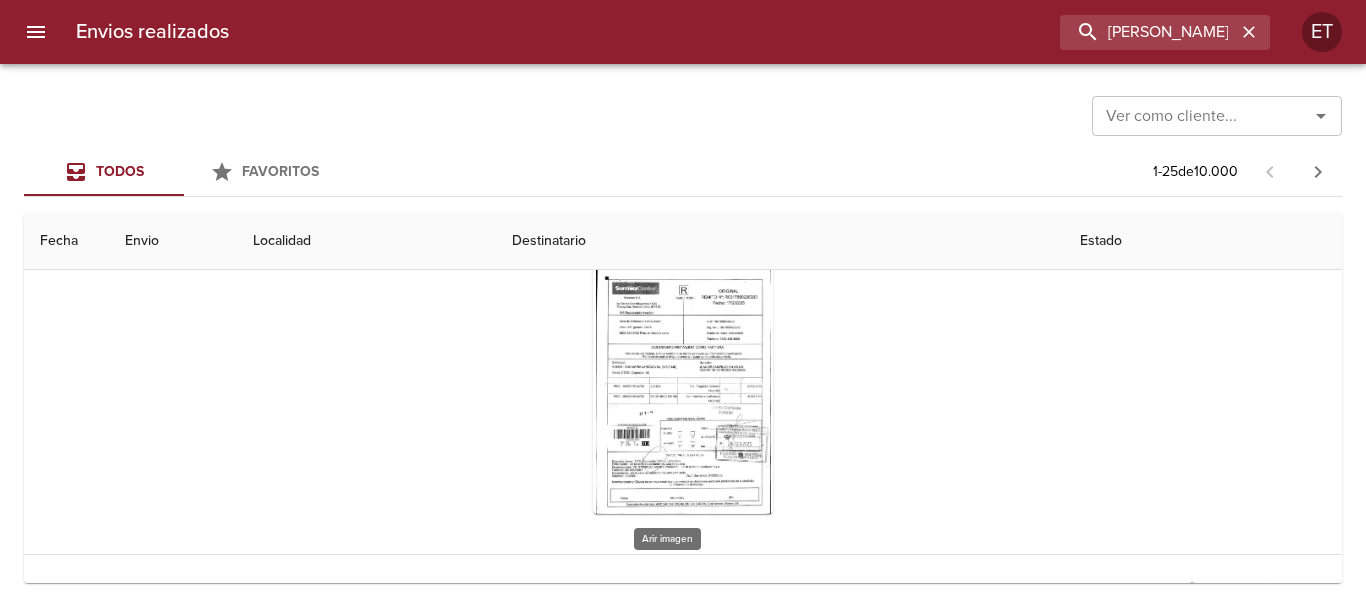 scroll, scrollTop: 0, scrollLeft: 0, axis: both 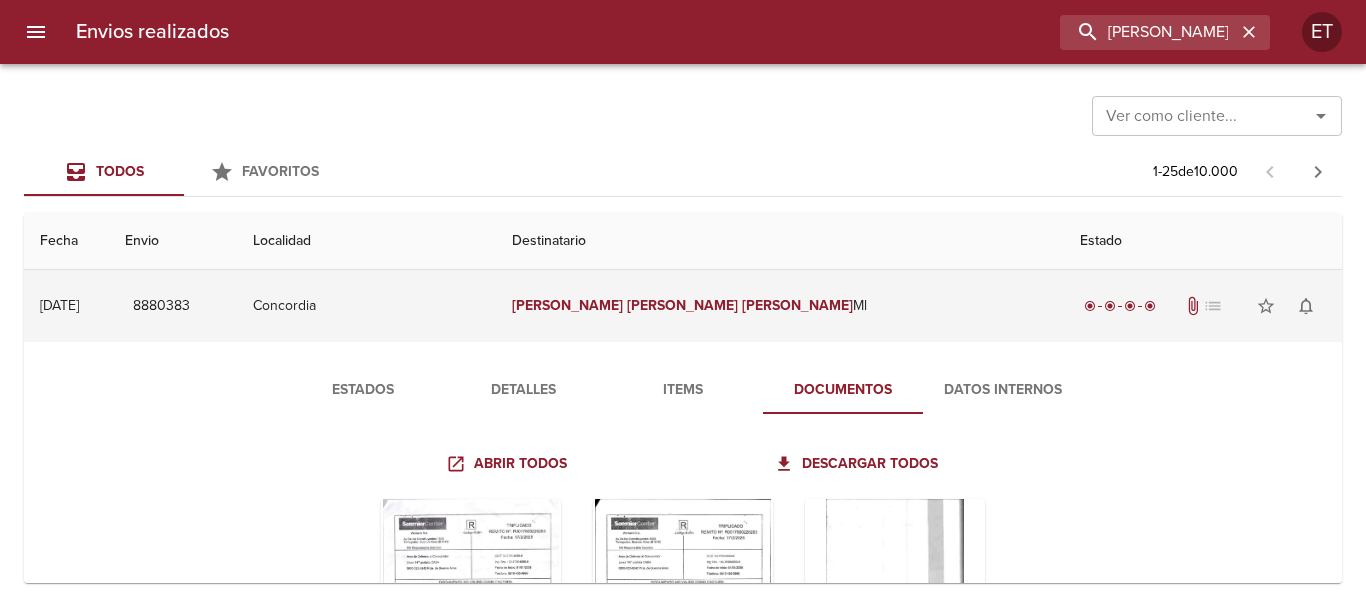 click on "[PERSON_NAME]   [PERSON_NAME]" at bounding box center [779, 306] 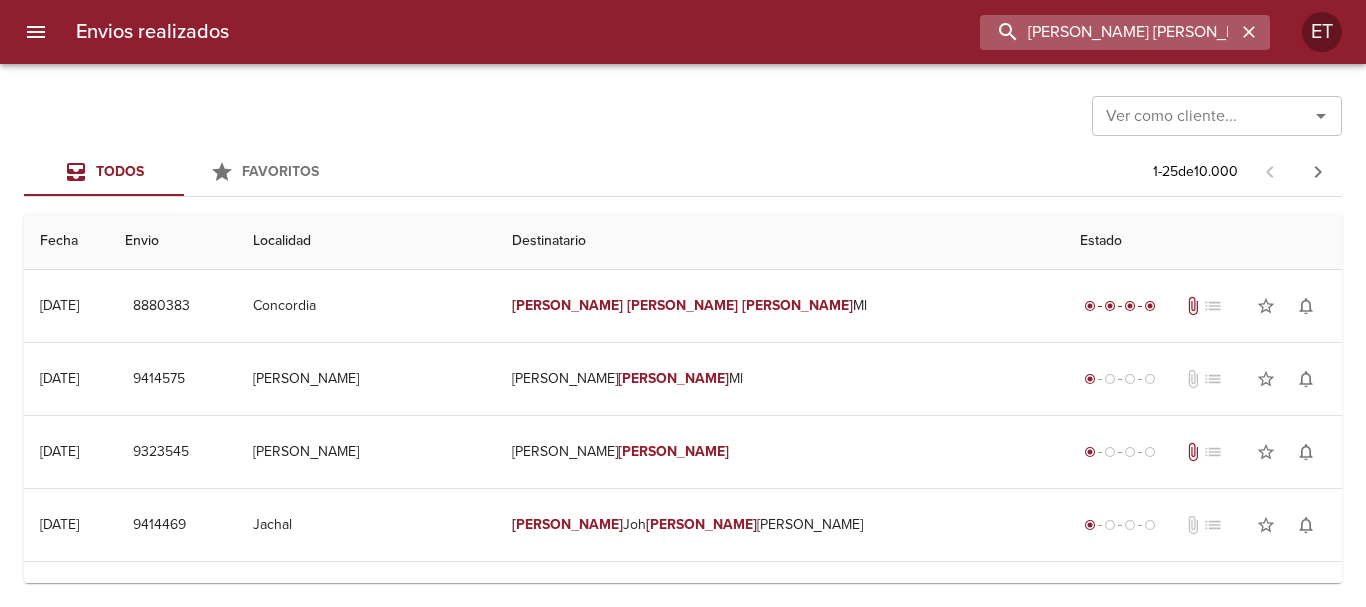 click on "[PERSON_NAME] [PERSON_NAME]" at bounding box center [1108, 32] 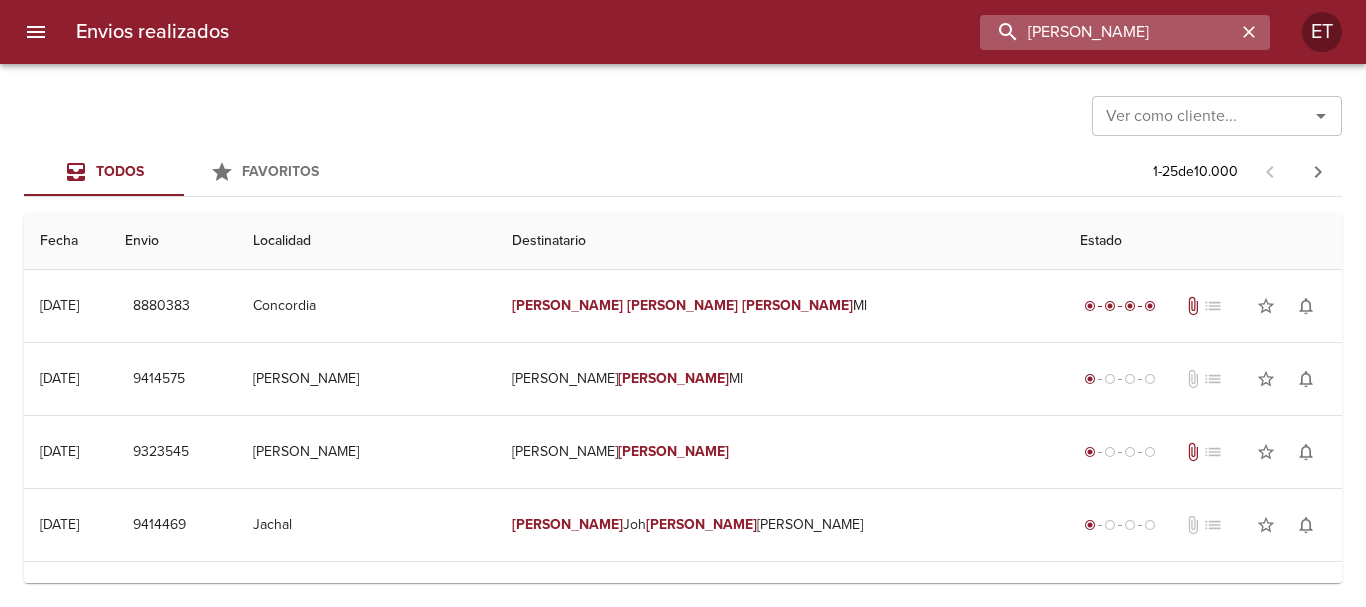 type on "[PERSON_NAME]" 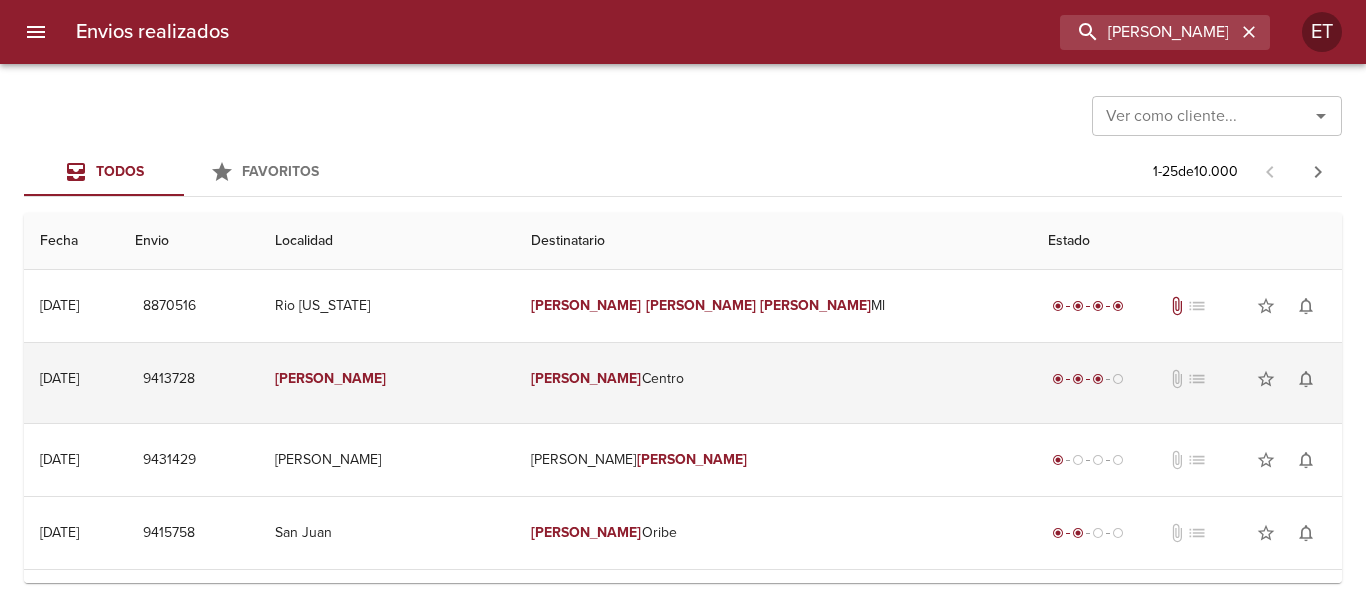 click on "[PERSON_NAME]  Centro" at bounding box center (773, 379) 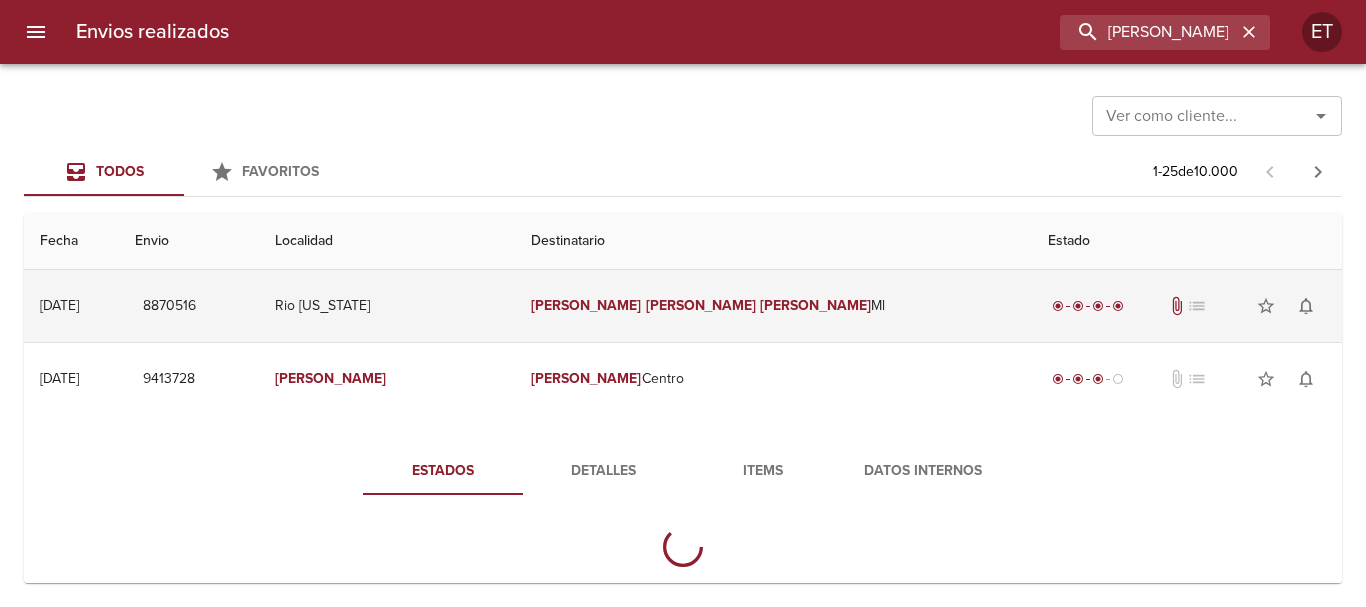 click on "[PERSON_NAME]  [PERSON_NAME]" at bounding box center [773, 306] 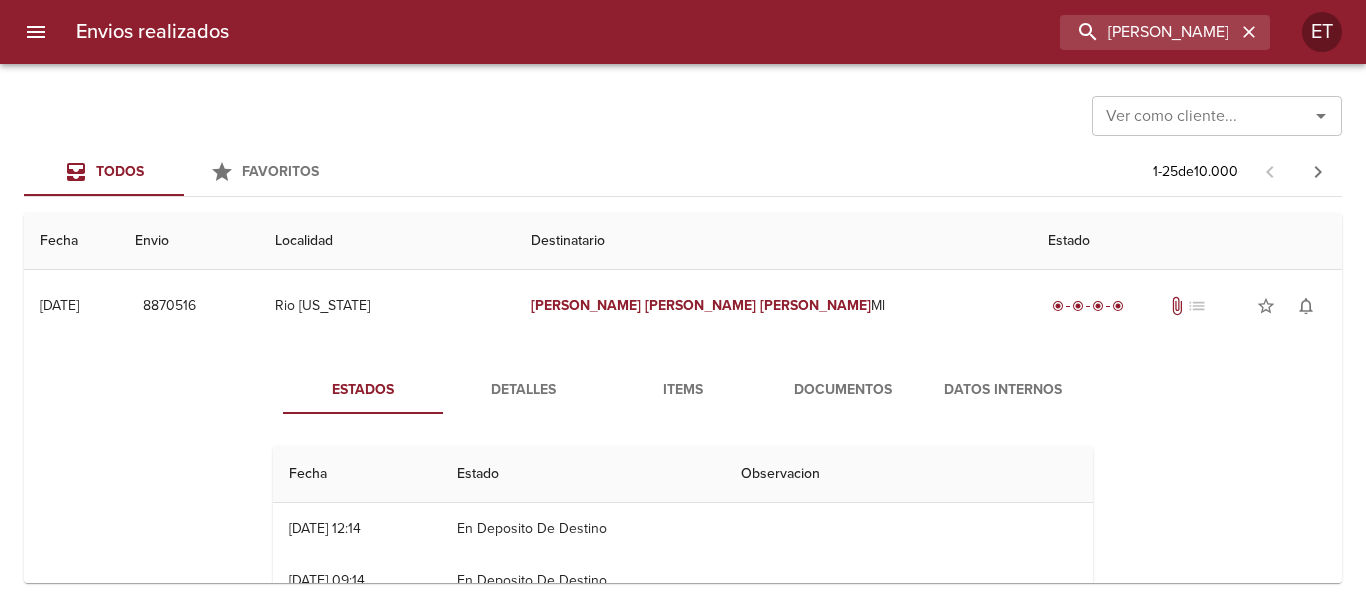click on "Documentos" at bounding box center (843, 390) 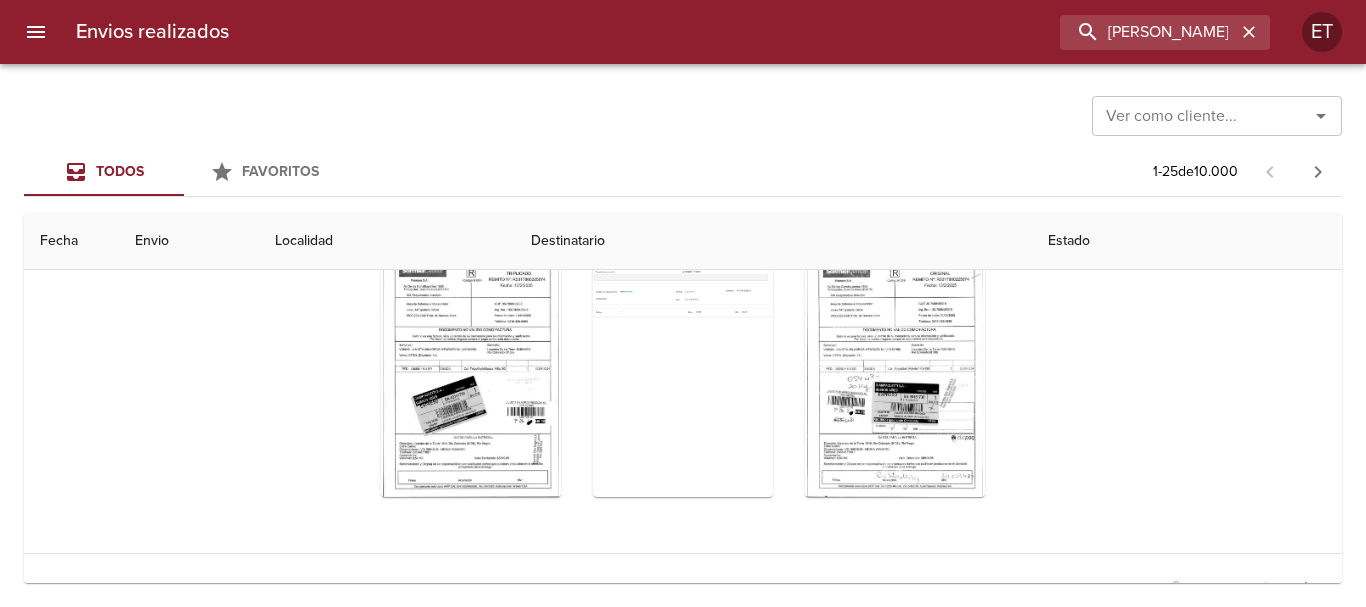 scroll, scrollTop: 300, scrollLeft: 0, axis: vertical 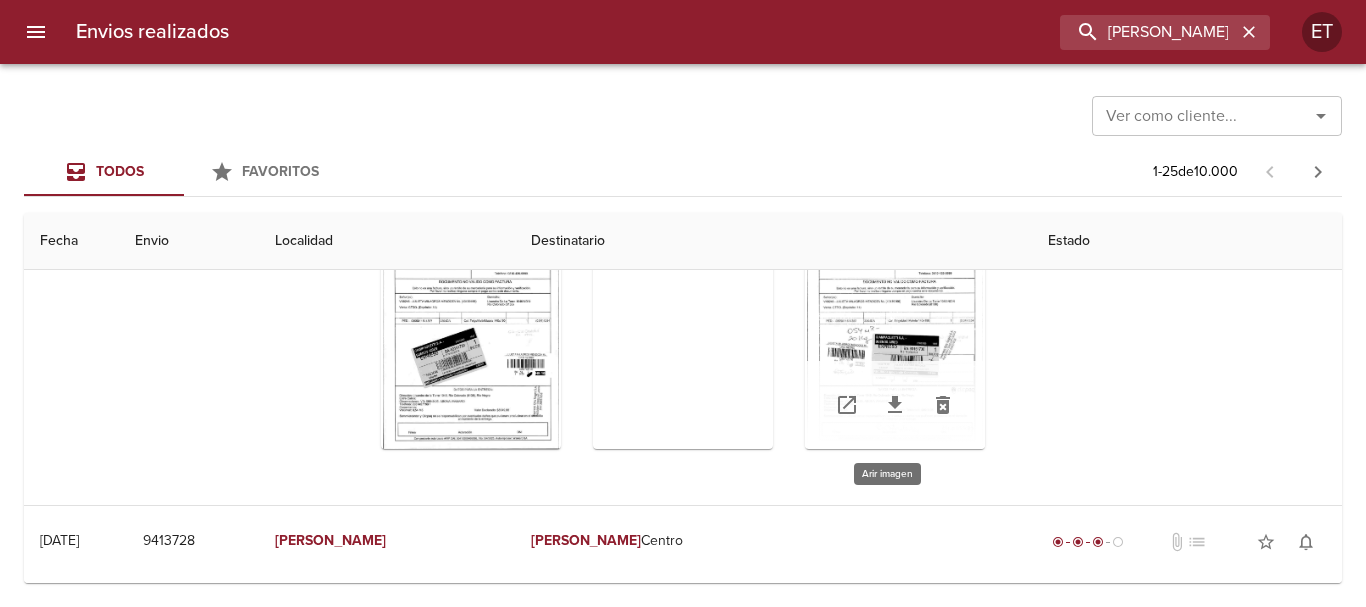 click at bounding box center [895, 324] 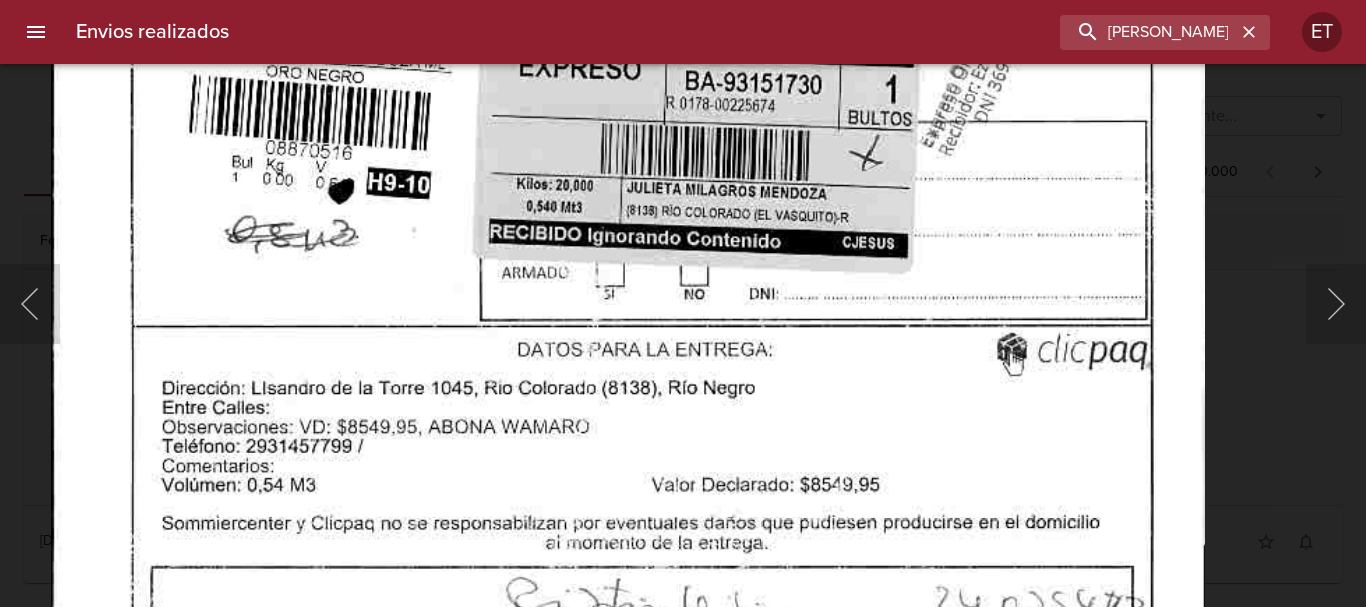 click at bounding box center [628, -80] 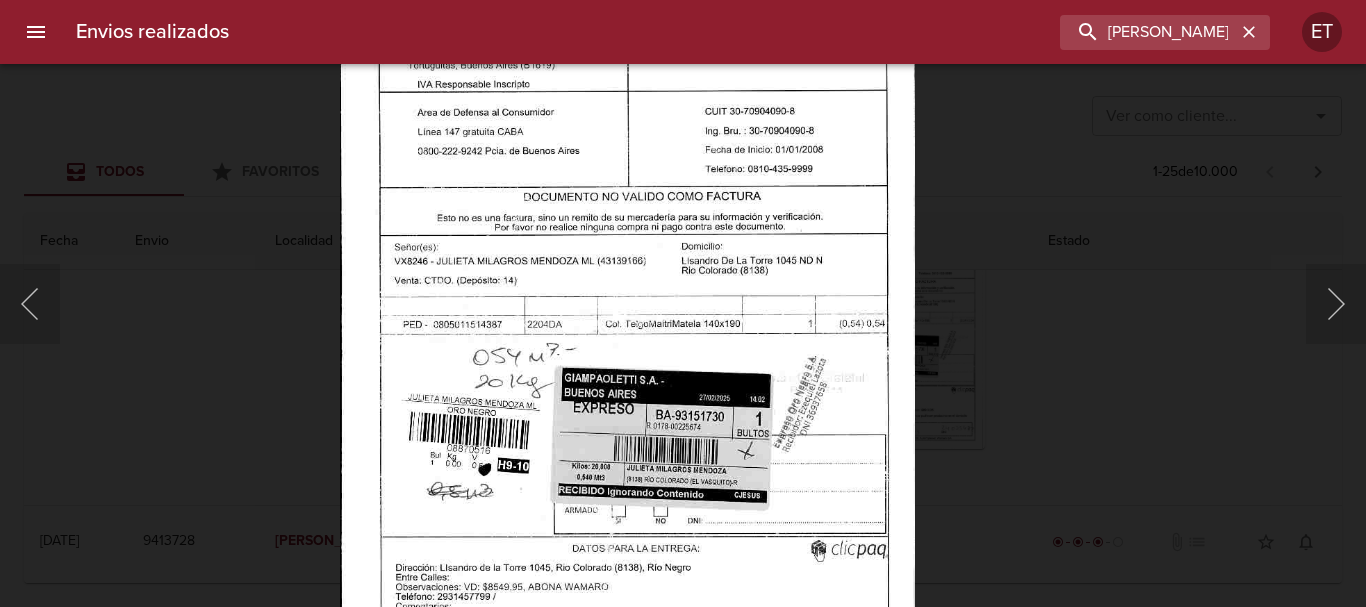 click at bounding box center [627, 335] 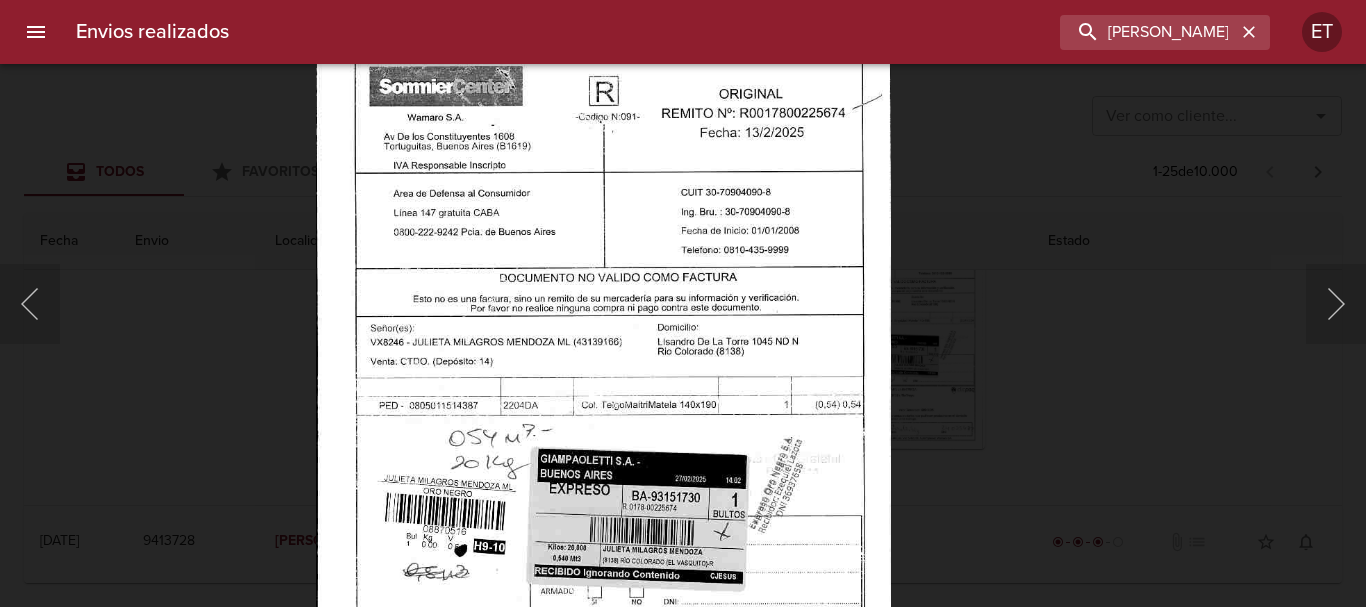 click at bounding box center (603, 416) 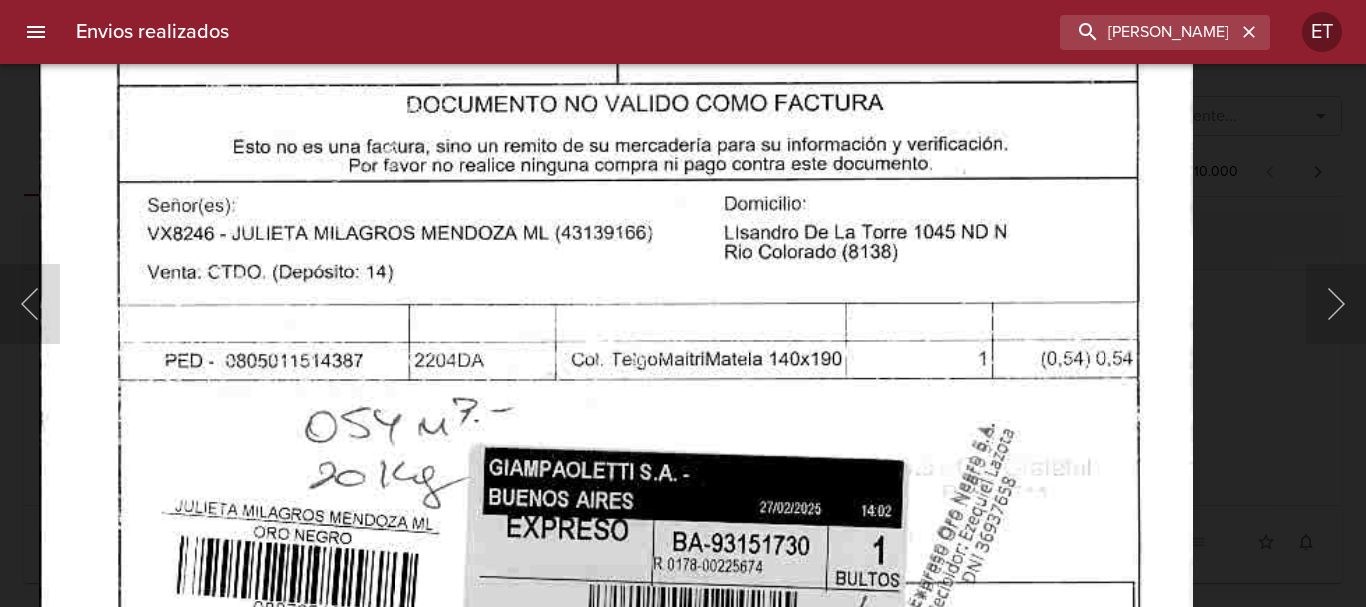 click at bounding box center (615, 381) 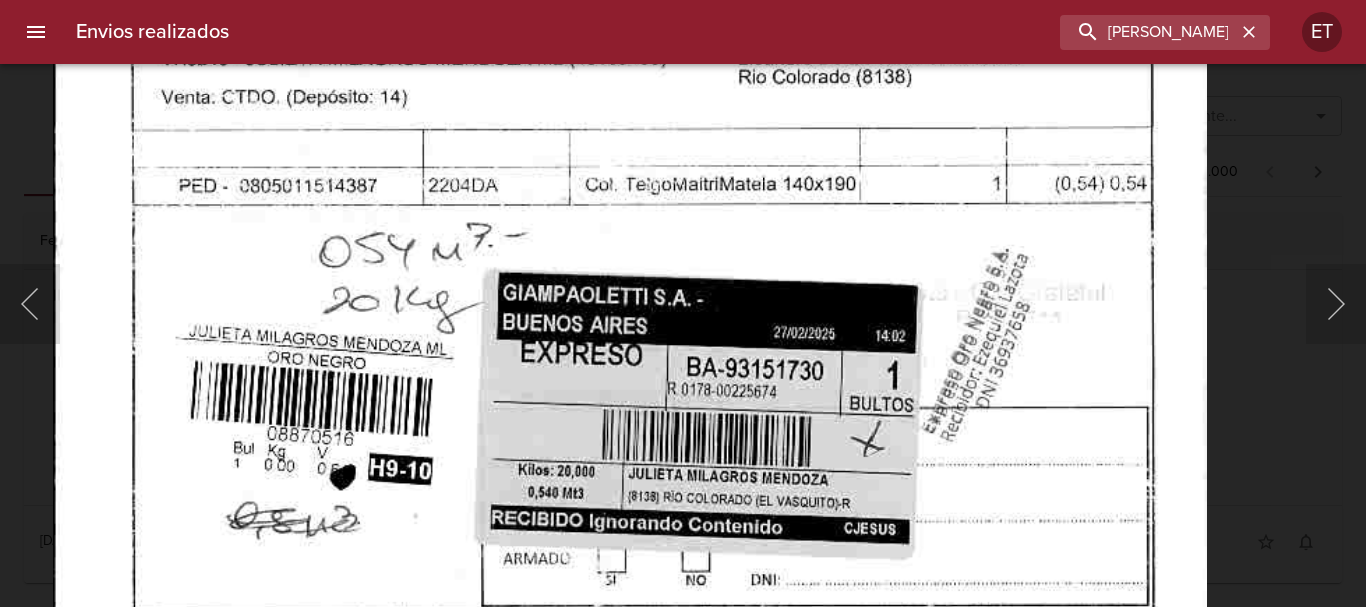 click at bounding box center [629, 206] 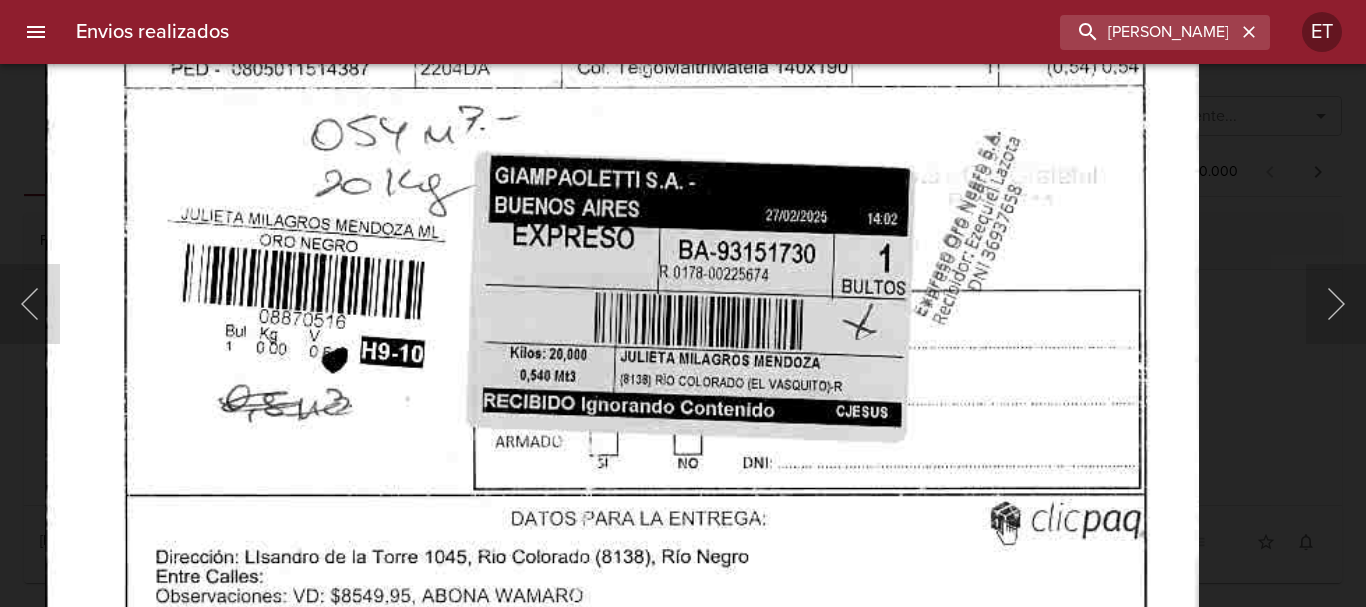 click at bounding box center [621, 89] 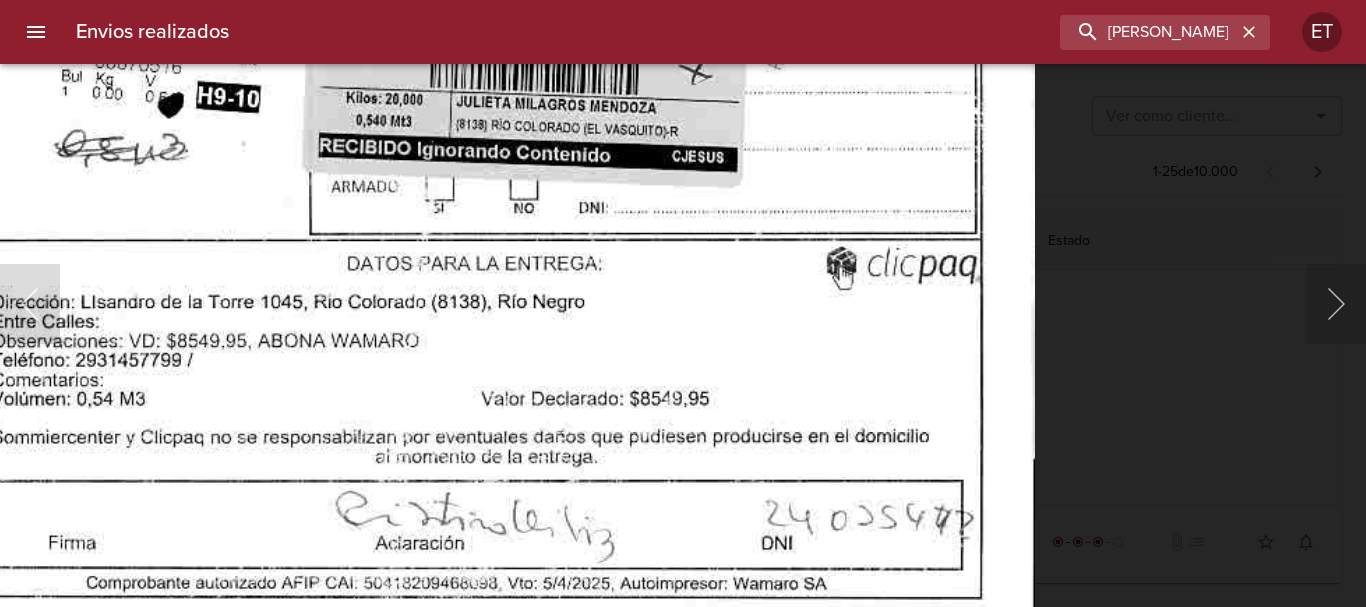 click at bounding box center (457, -166) 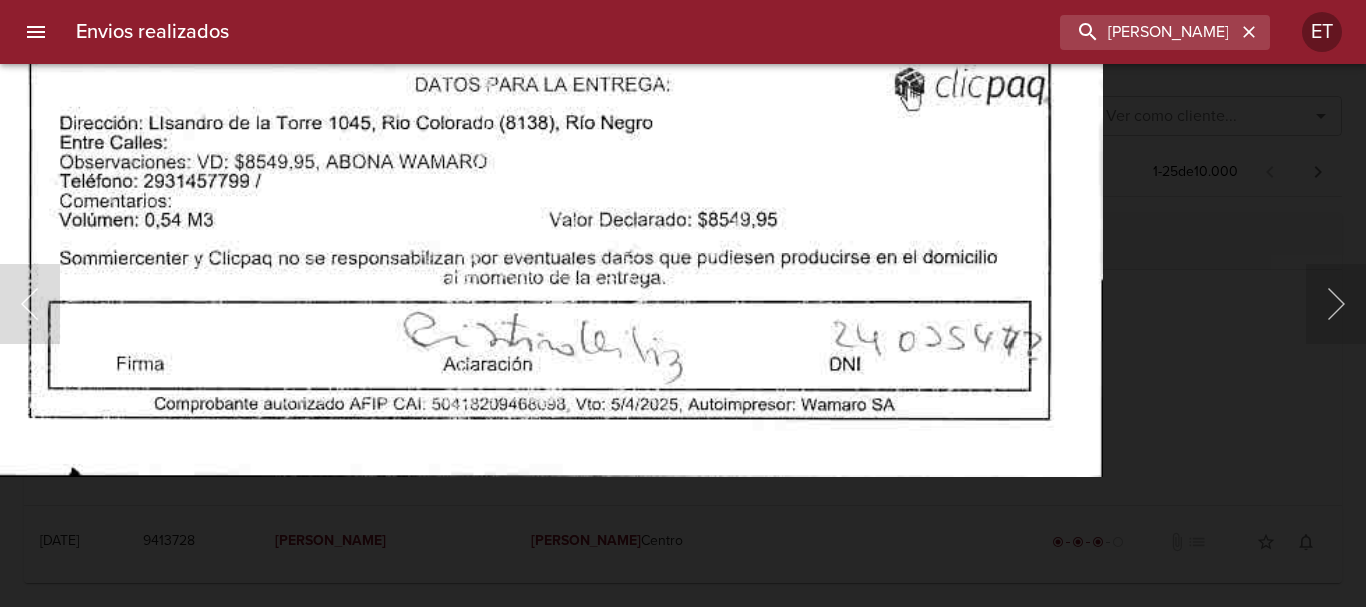 click at bounding box center [525, -345] 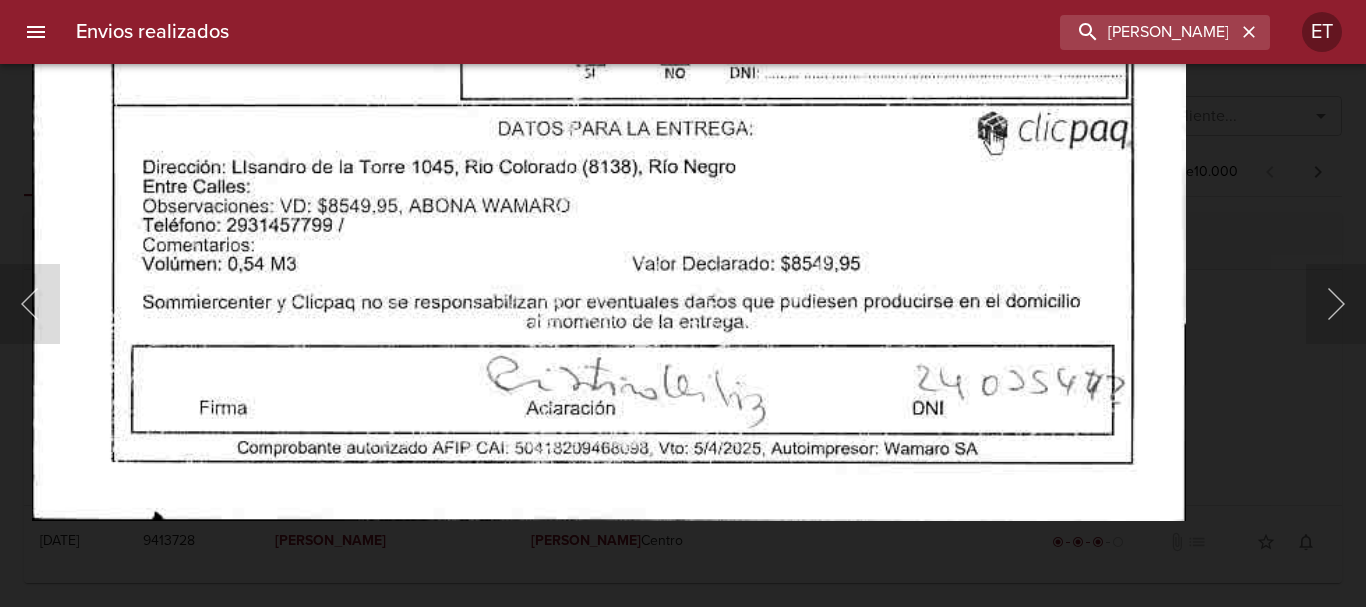 click at bounding box center (608, -301) 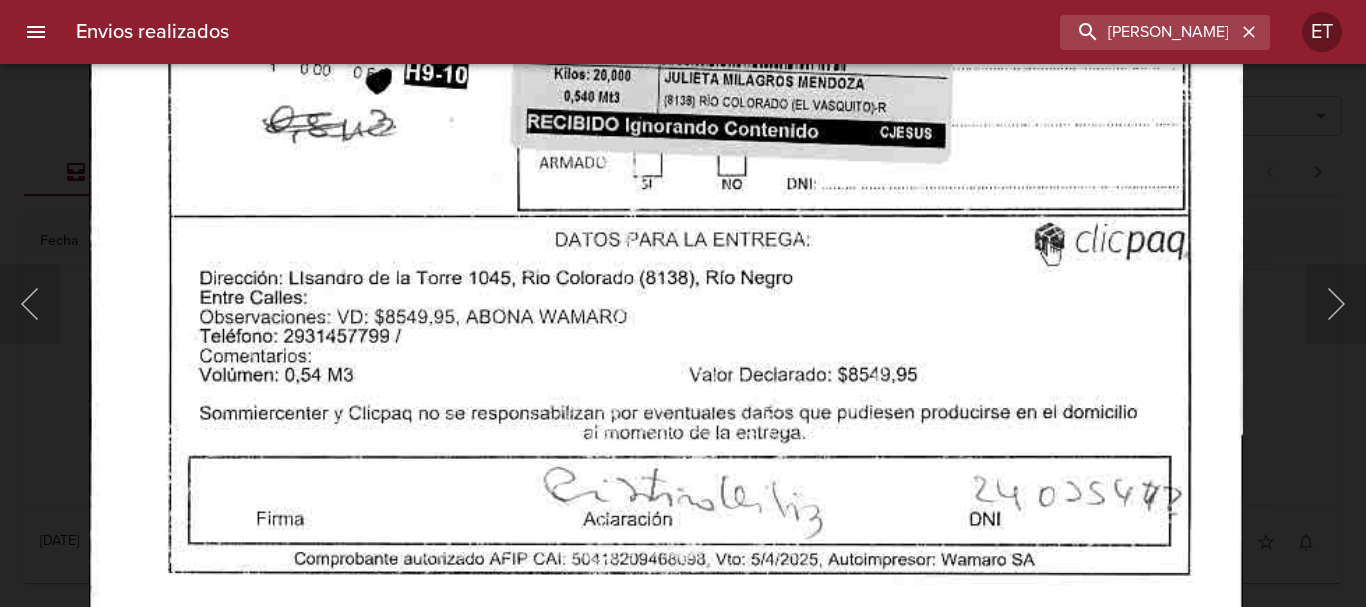 click at bounding box center (665, -190) 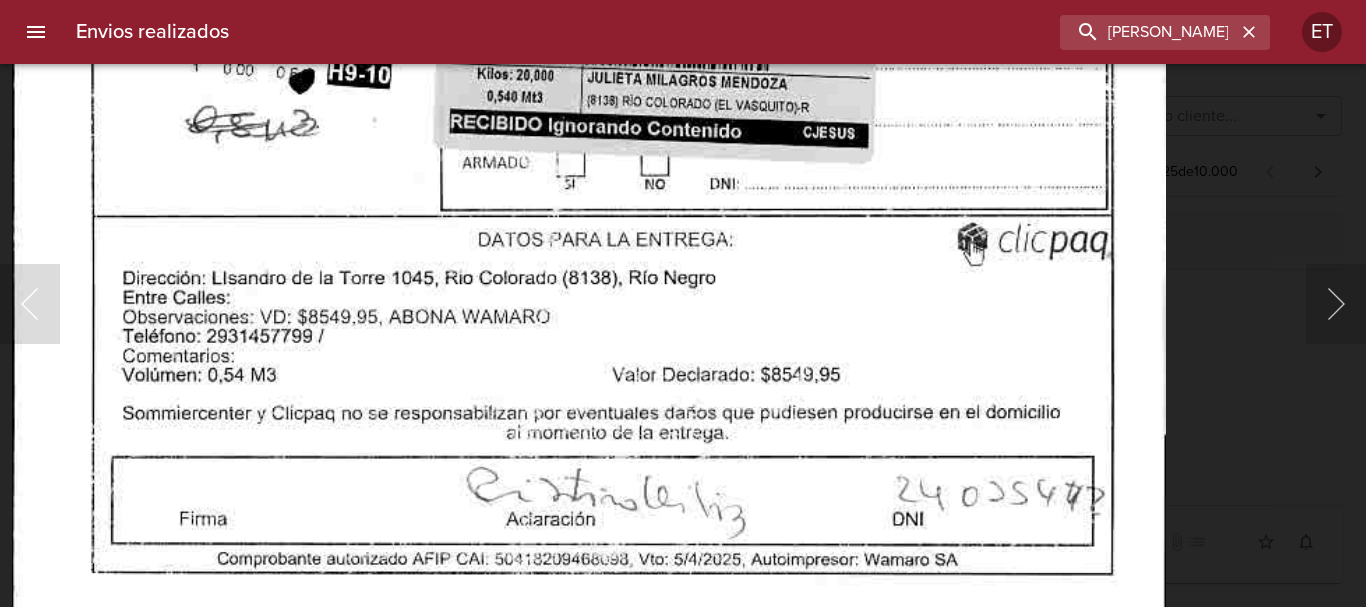 click at bounding box center (588, -190) 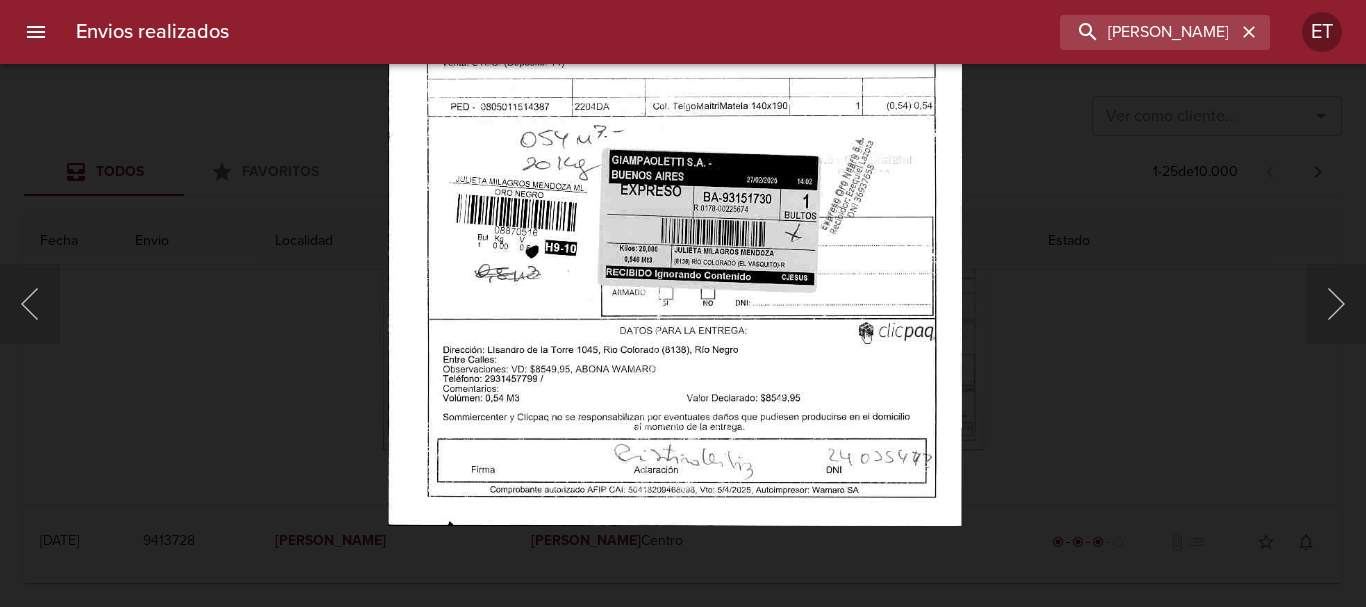 click at bounding box center (683, 303) 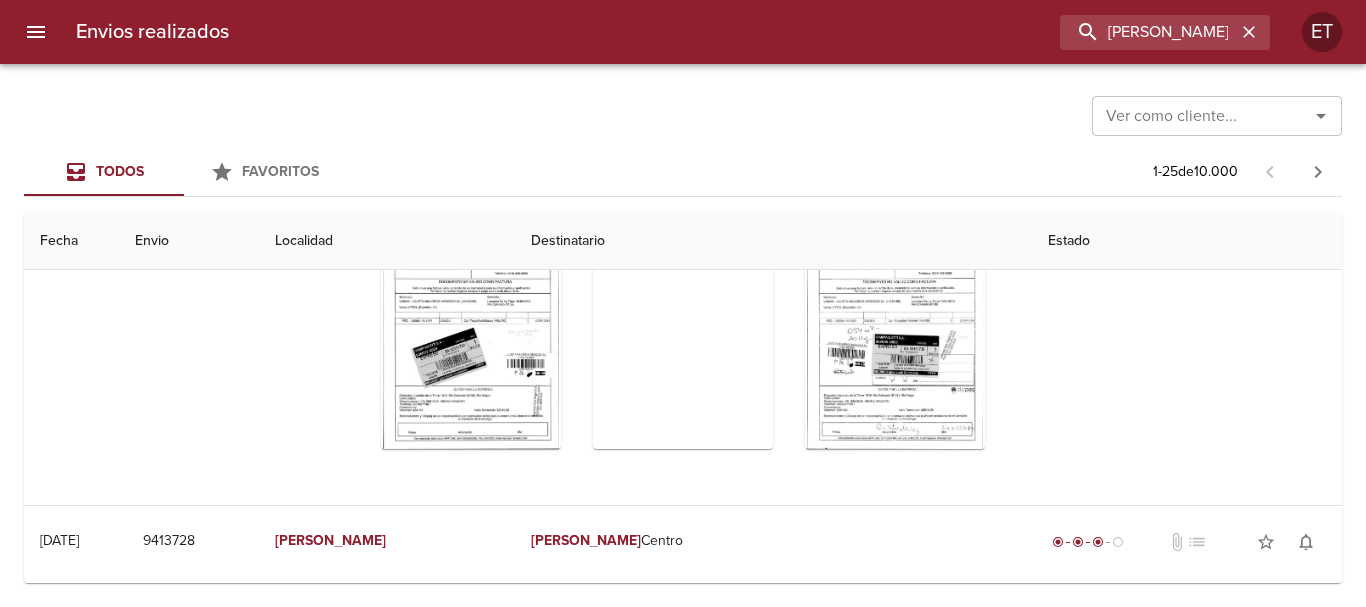 scroll, scrollTop: 0, scrollLeft: 0, axis: both 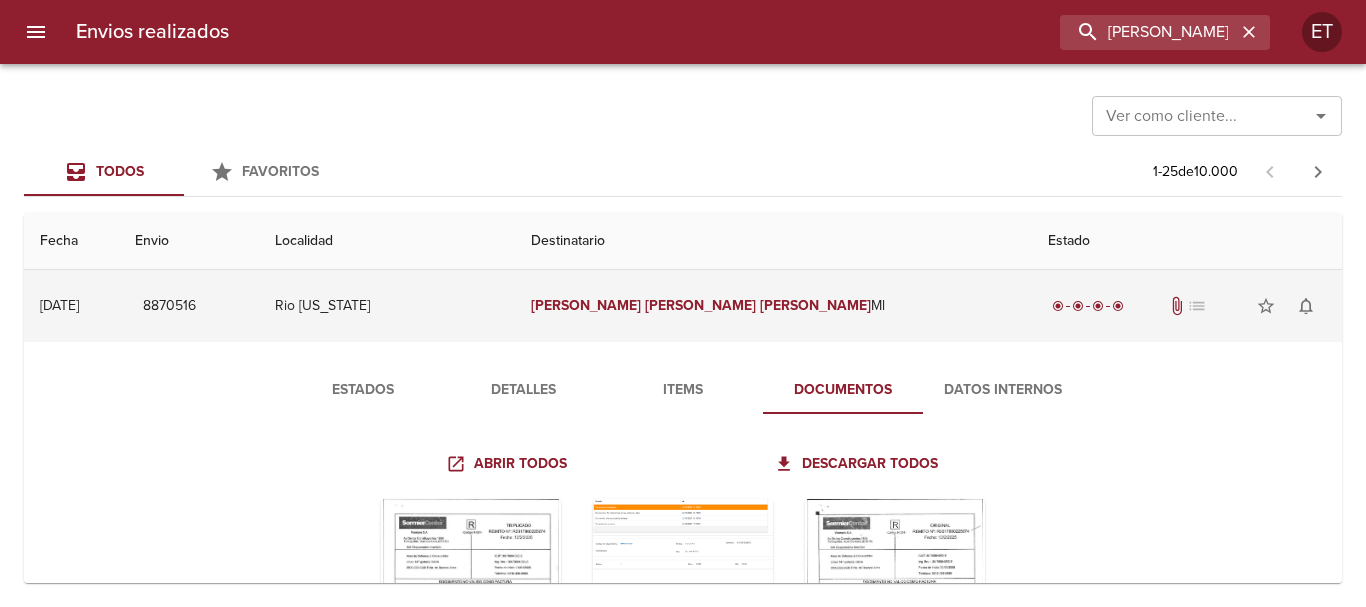 drag, startPoint x: 977, startPoint y: 313, endPoint x: 980, endPoint y: 302, distance: 11.401754 